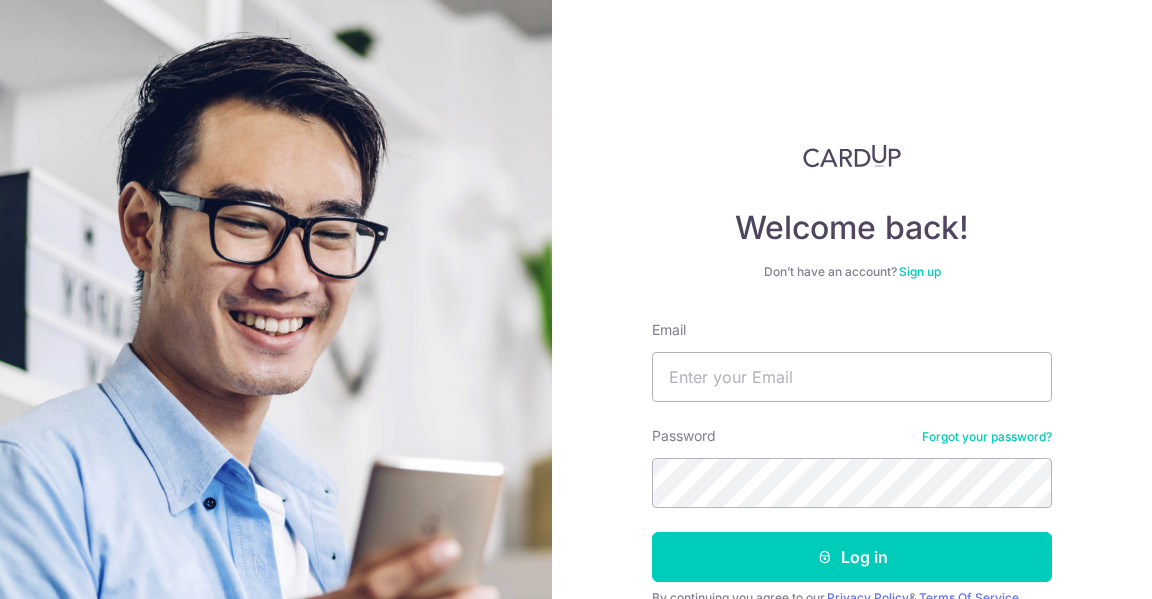 scroll, scrollTop: 0, scrollLeft: 0, axis: both 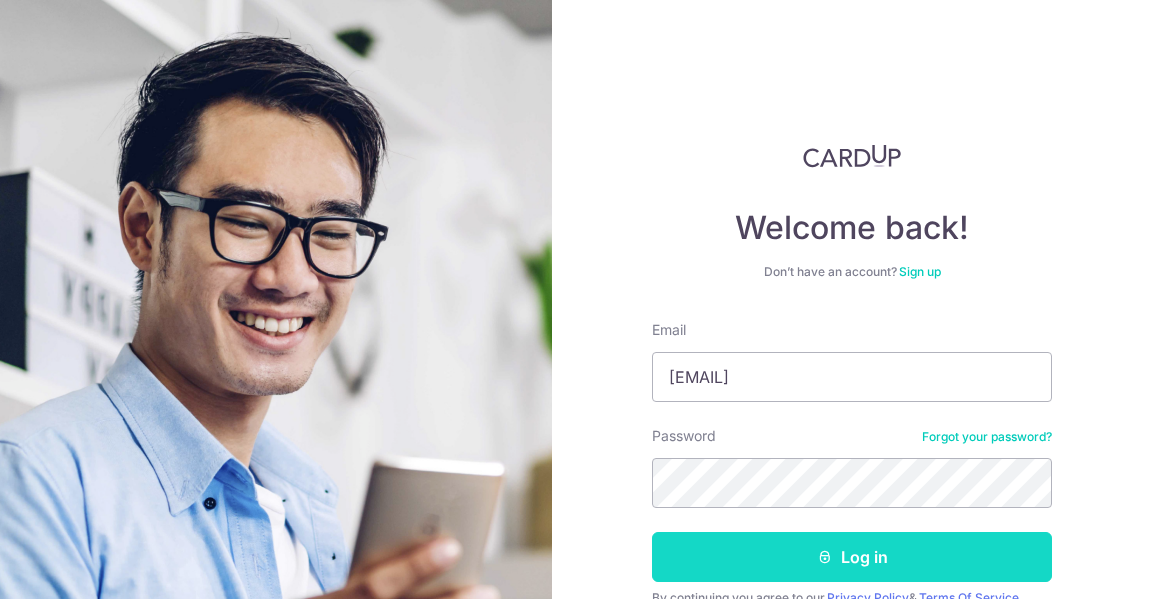 click on "Log in" at bounding box center (852, 557) 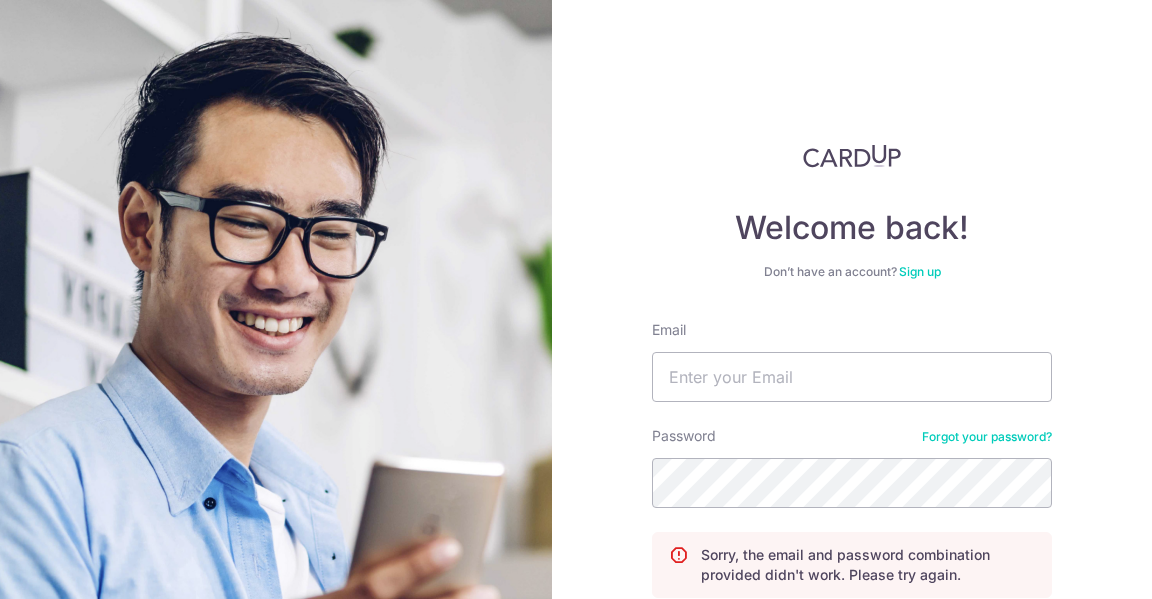 scroll, scrollTop: 0, scrollLeft: 0, axis: both 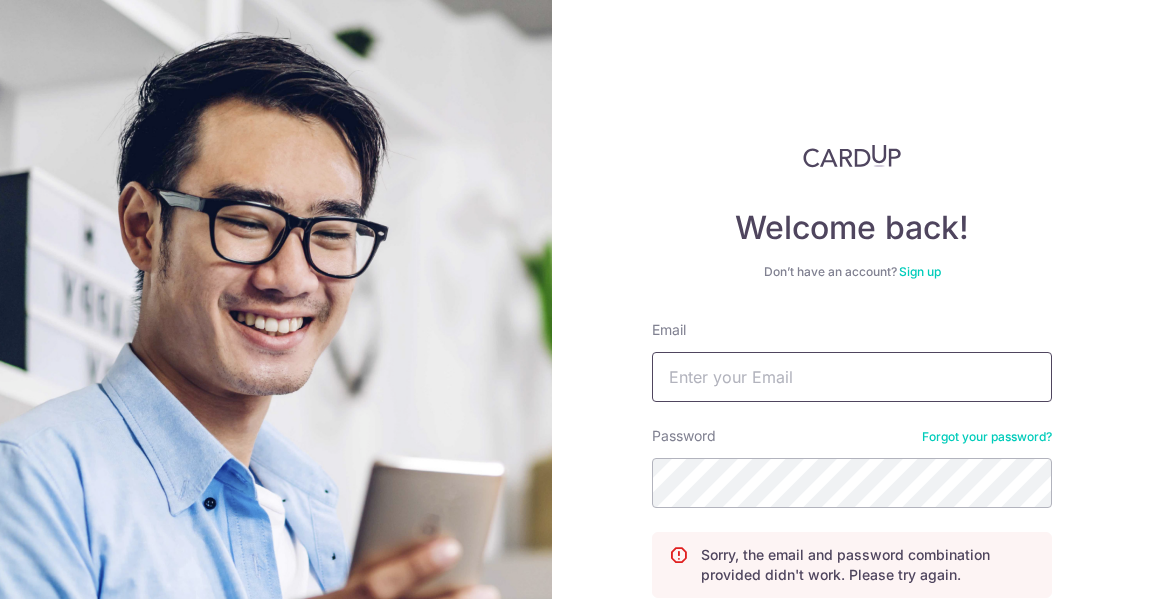 click on "Email" at bounding box center [852, 377] 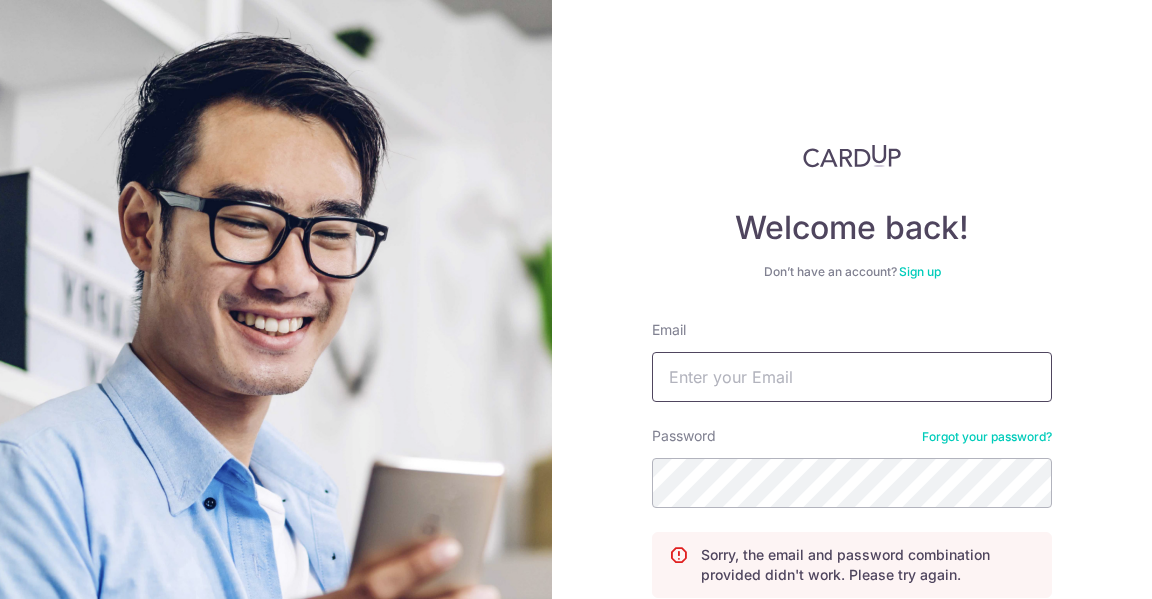 type on "wcyeong@gmail.com" 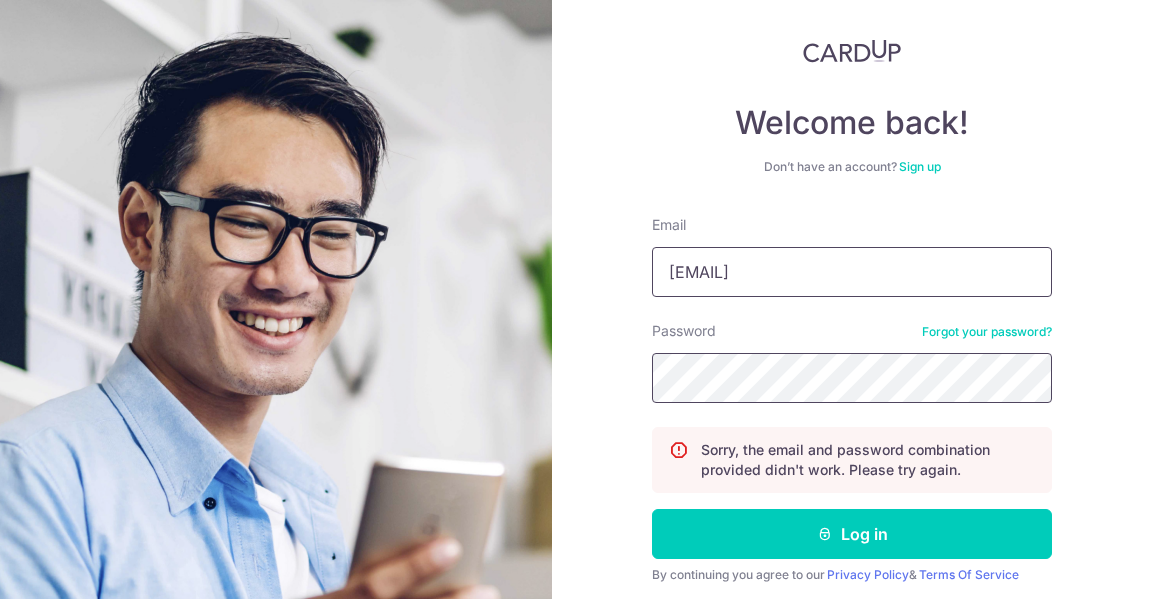 scroll, scrollTop: 104, scrollLeft: 0, axis: vertical 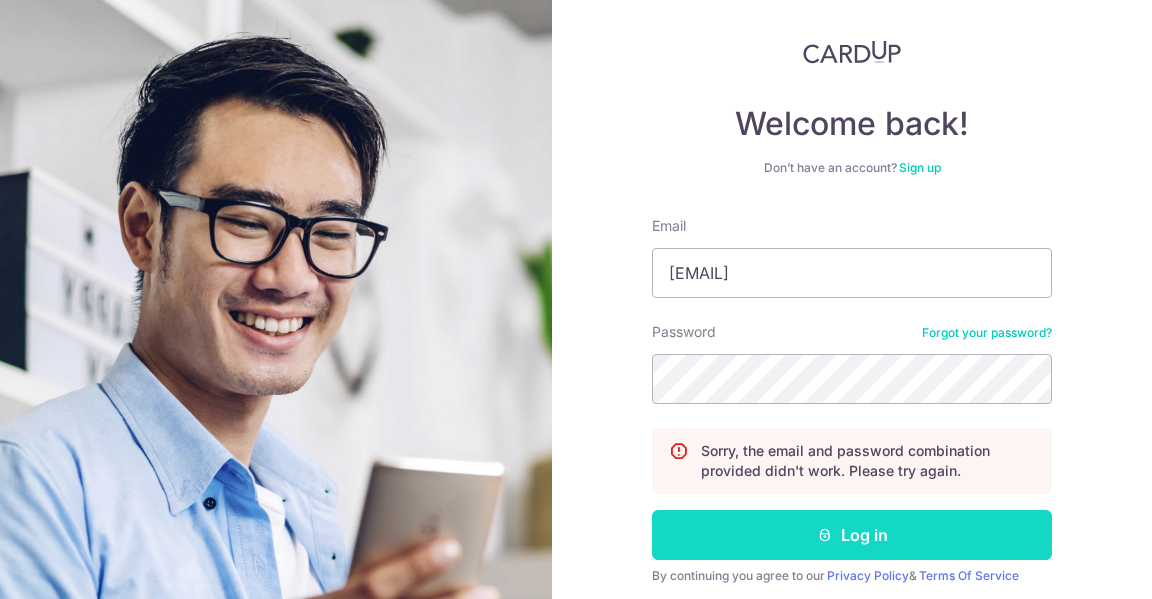 click on "Log in" at bounding box center (852, 535) 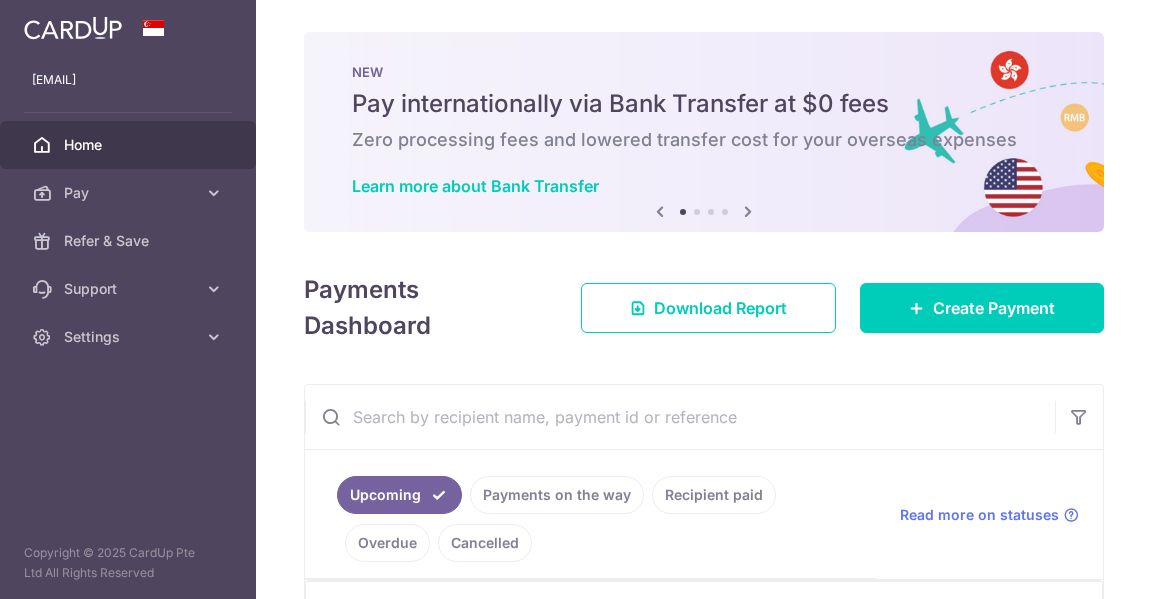scroll, scrollTop: 0, scrollLeft: 0, axis: both 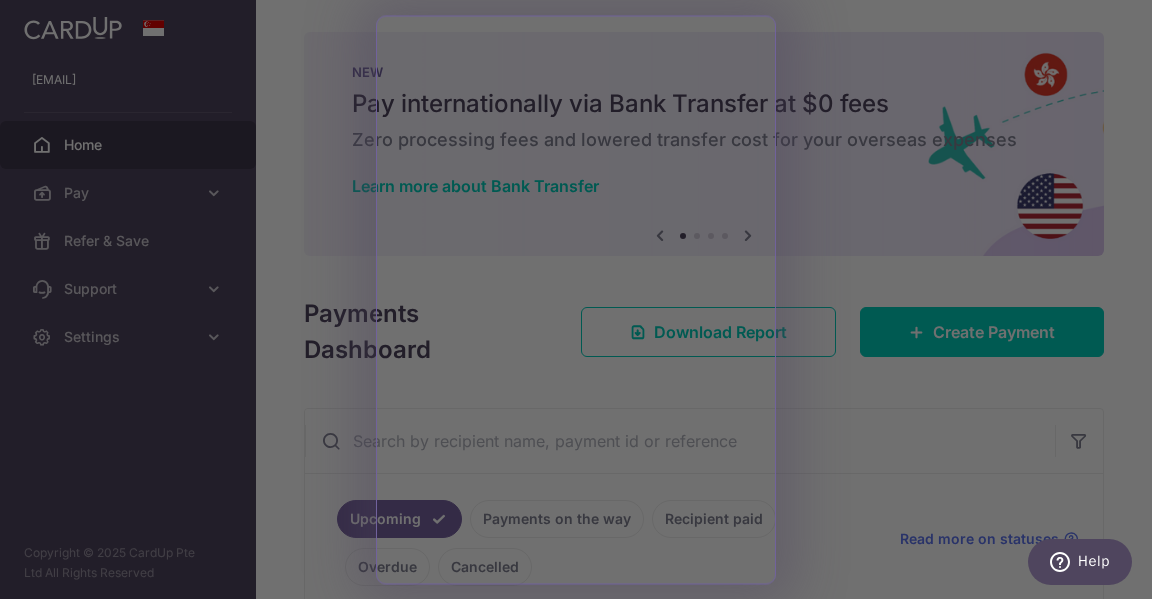click at bounding box center [582, 302] 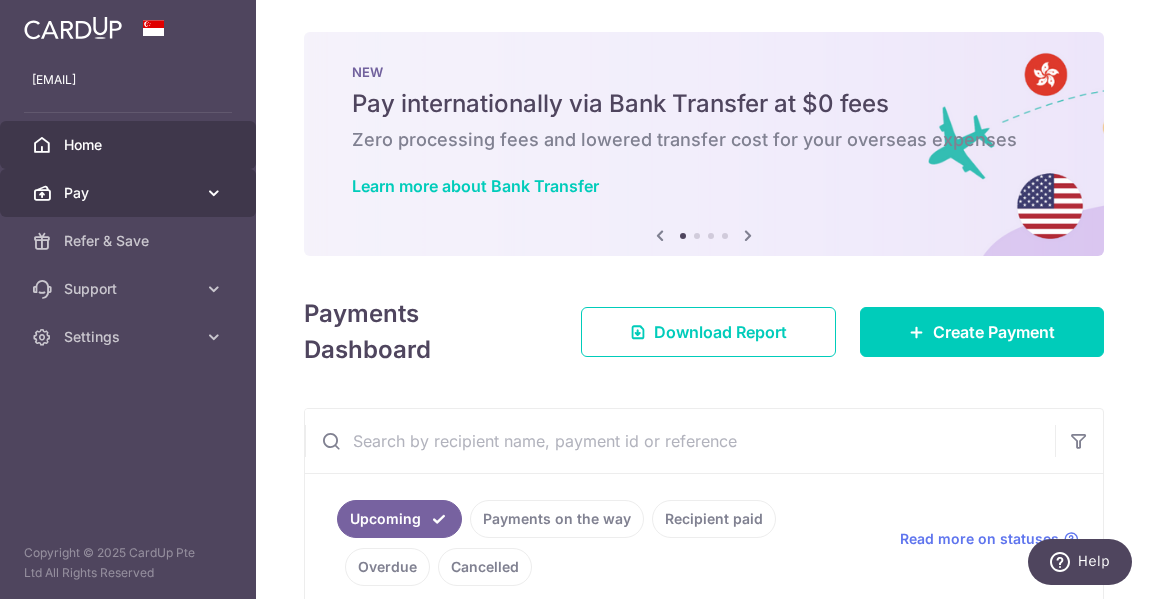 click at bounding box center (214, 193) 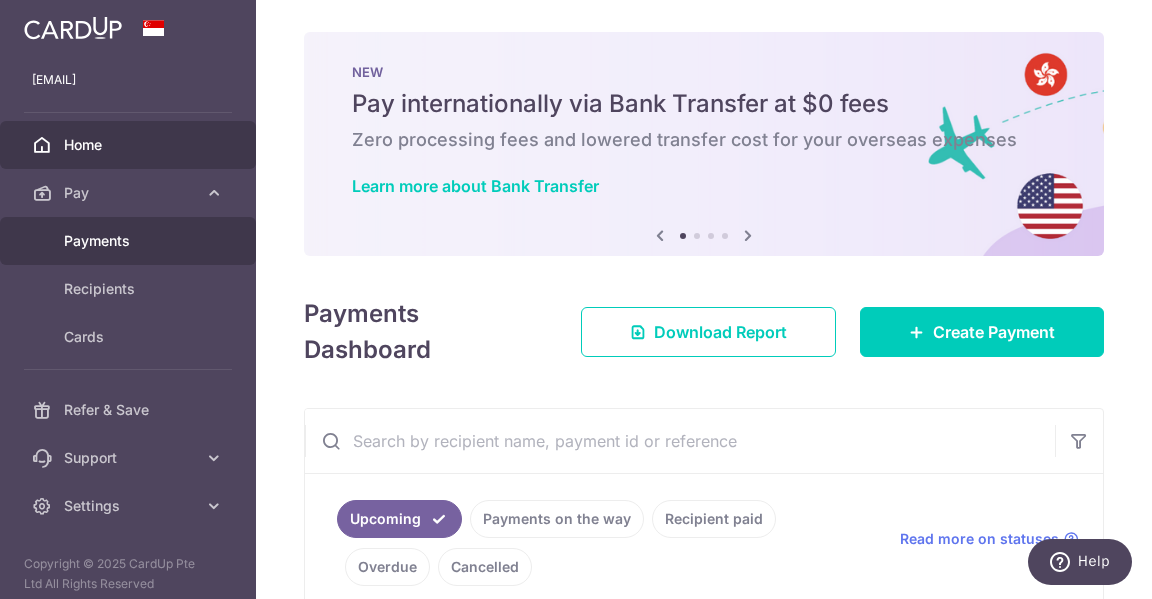 click on "Payments" at bounding box center (128, 241) 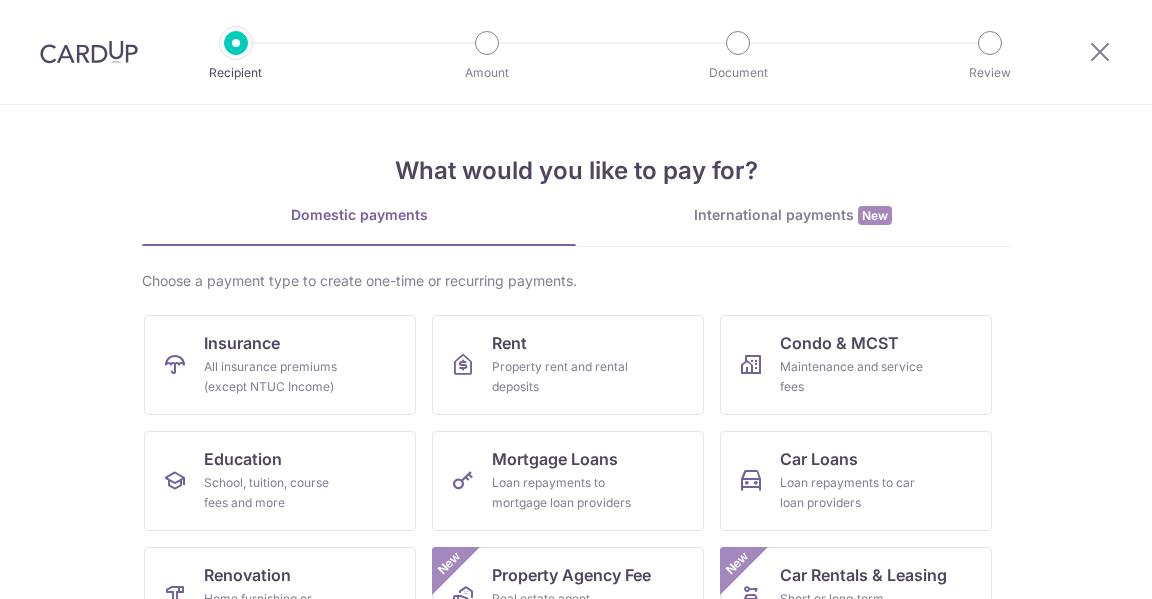 scroll, scrollTop: 0, scrollLeft: 0, axis: both 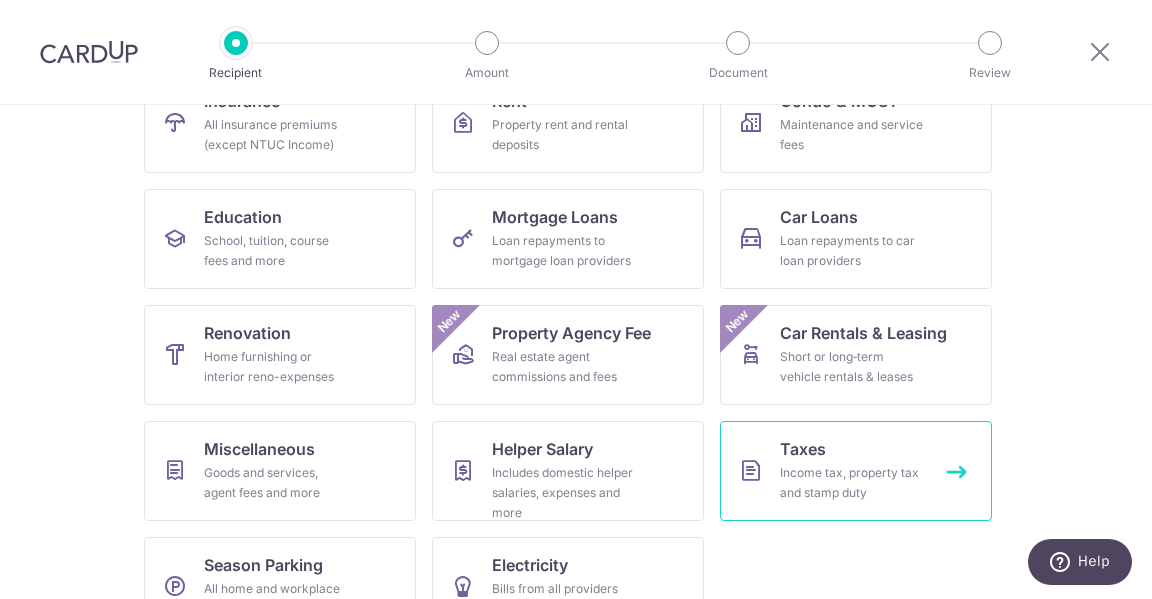 click on "Income tax, property tax and stamp duty" at bounding box center [852, 483] 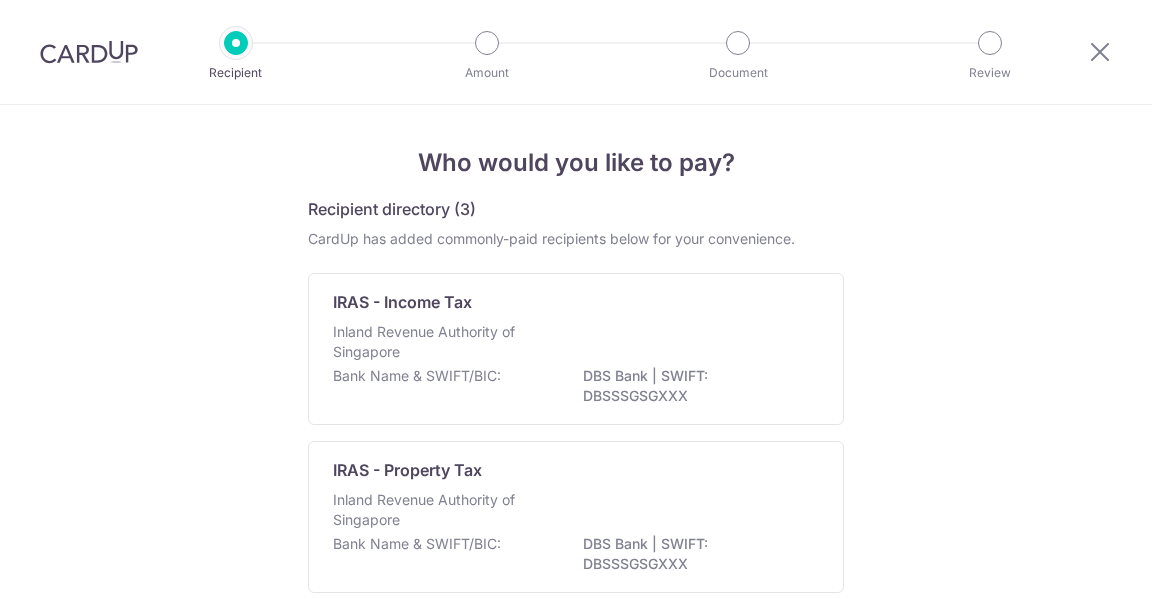 scroll, scrollTop: 0, scrollLeft: 0, axis: both 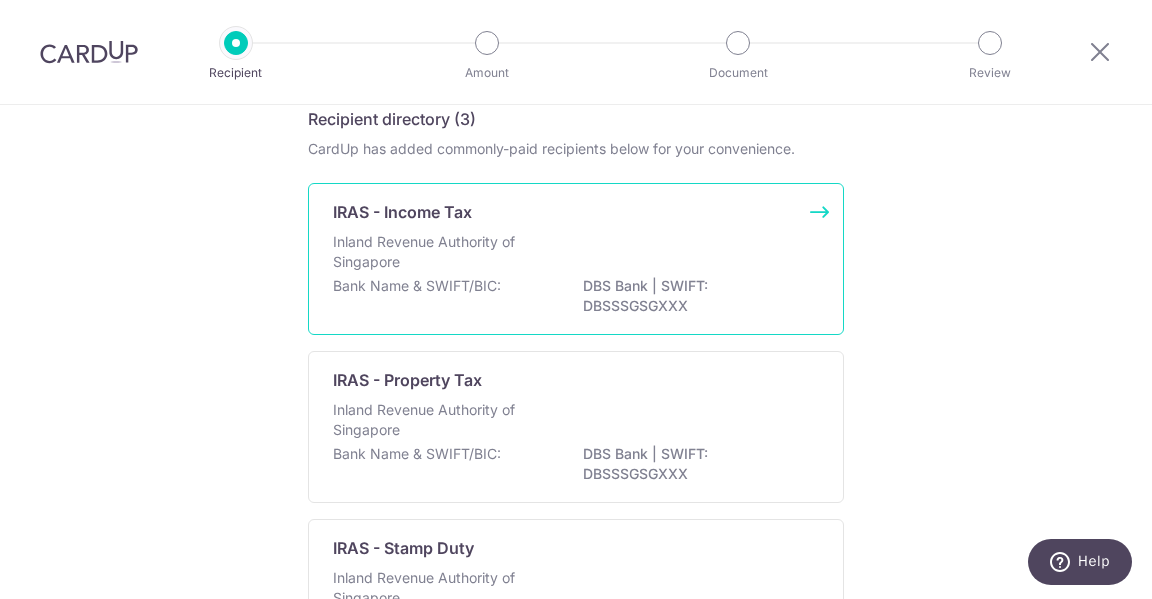 click on "DBS Bank | SWIFT: DBSSSGSGXXX" at bounding box center (695, 296) 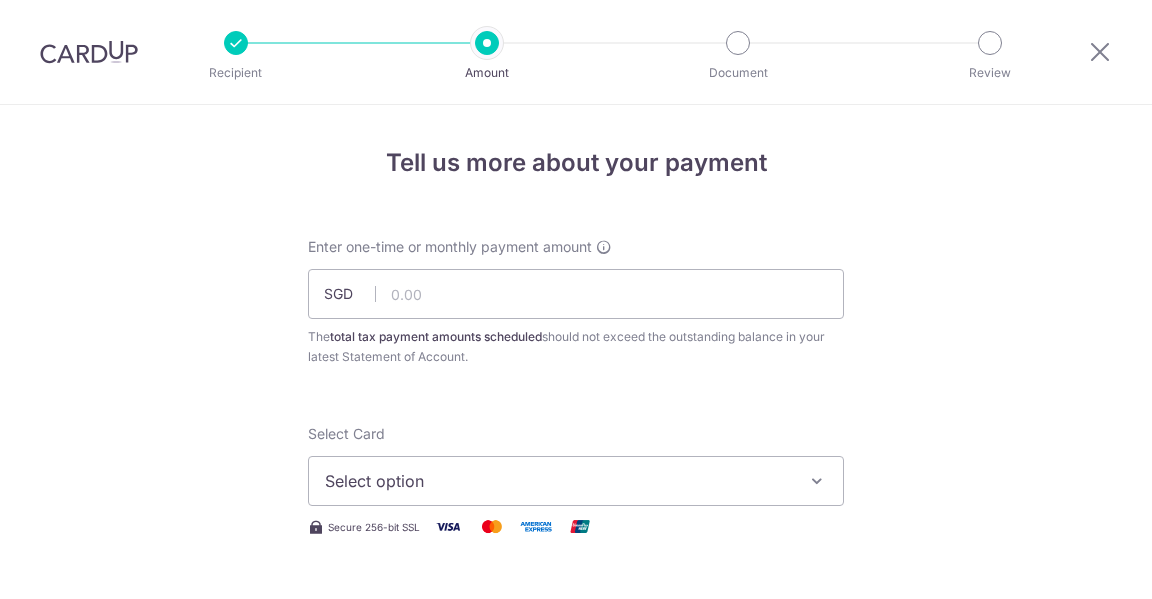 scroll, scrollTop: 0, scrollLeft: 0, axis: both 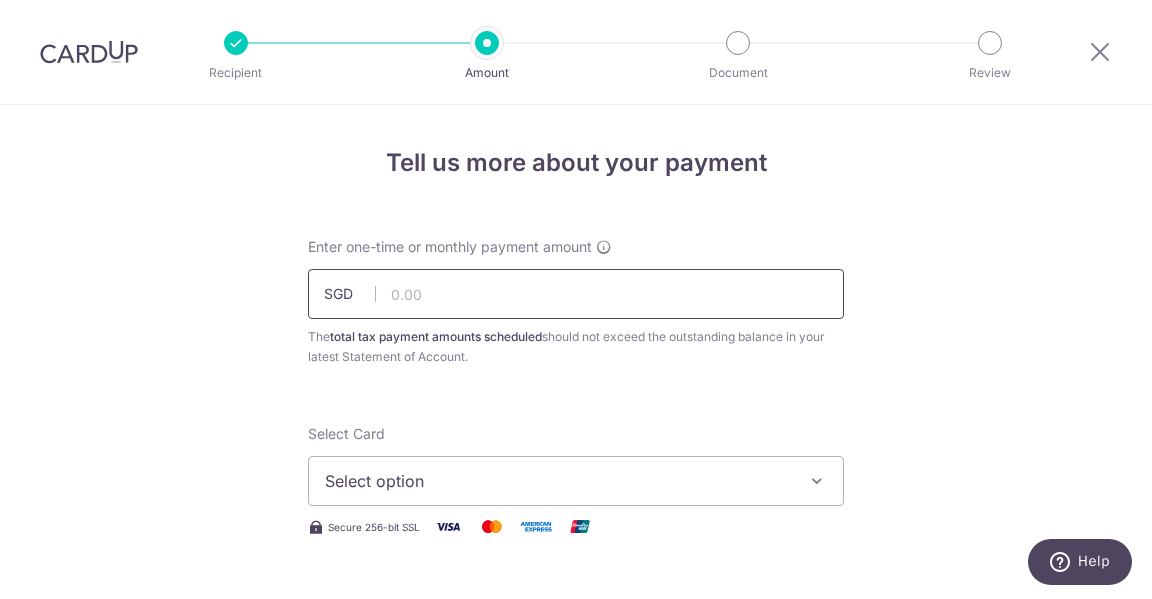 click at bounding box center [576, 294] 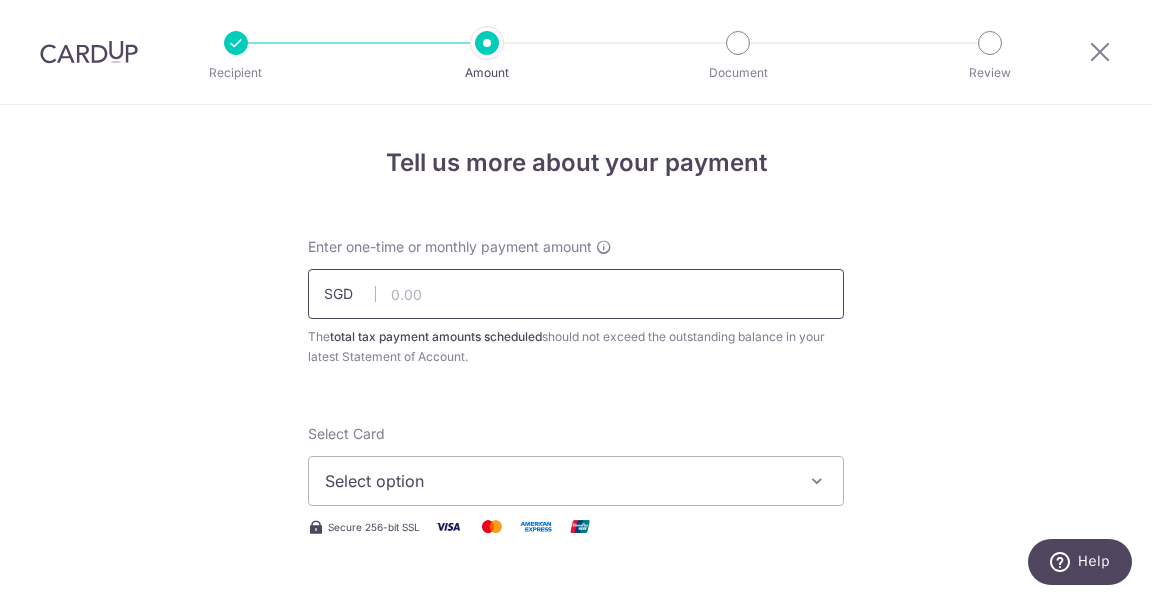 type on "9" 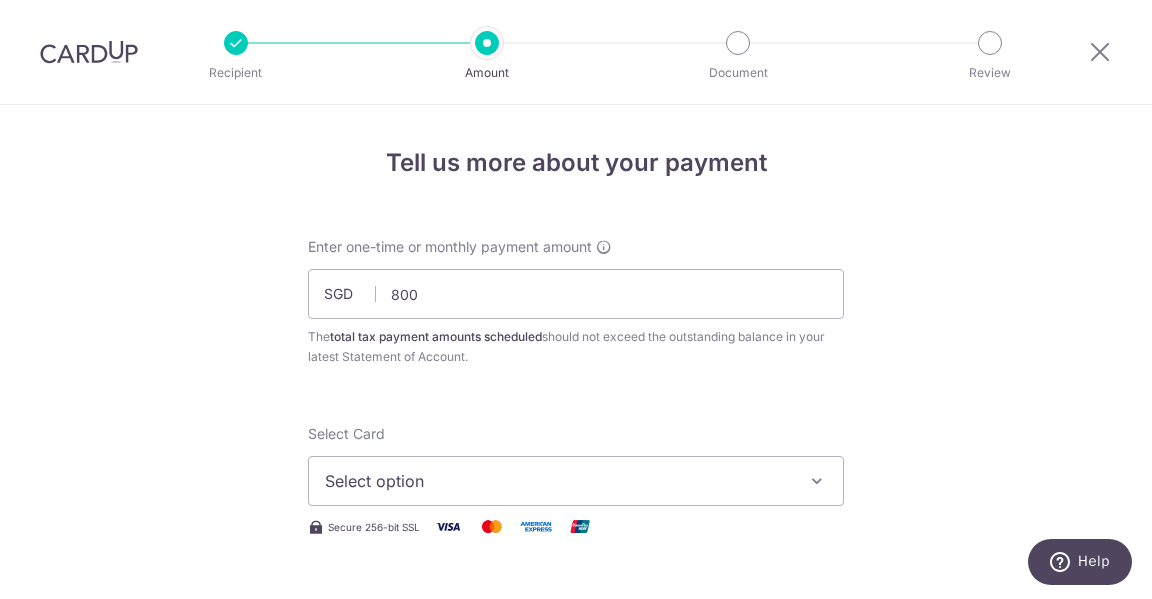 click on "Tell us more about your payment
Enter one-time or monthly payment amount
SGD
800
The  total tax payment amounts scheduled  should not exceed the outstanding balance in your latest Statement of Account.
Select Card
Select option
Add credit card
Your Cards
**** 9301
**** 7080
**** 8949
**** 8000
**** 7015
**** 7874" at bounding box center (576, 1033) 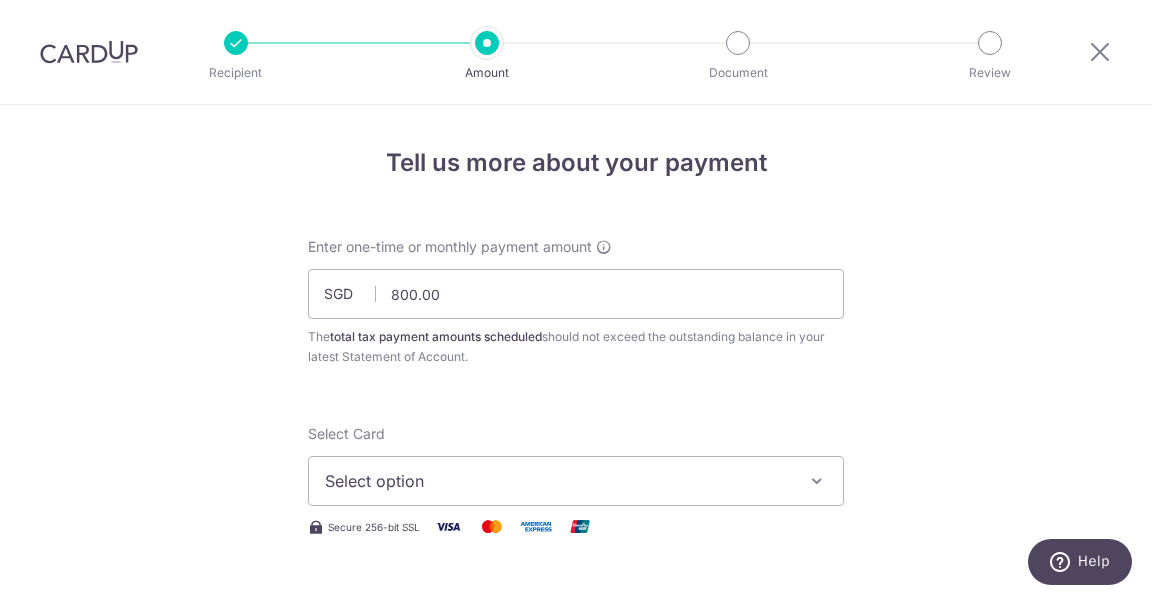 click at bounding box center [817, 481] 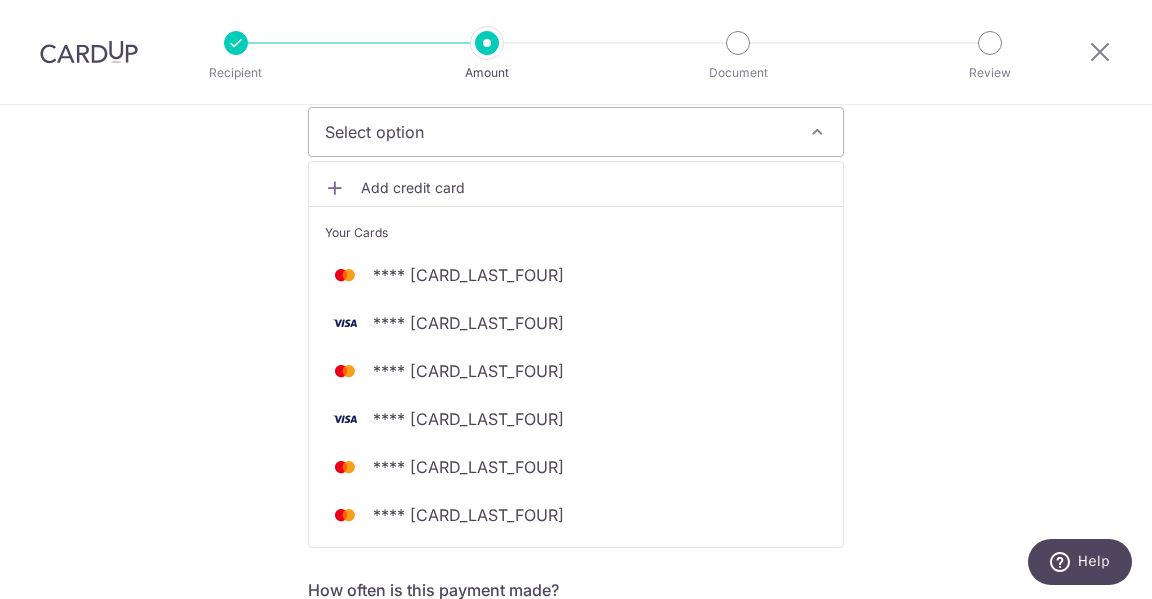 scroll, scrollTop: 357, scrollLeft: 0, axis: vertical 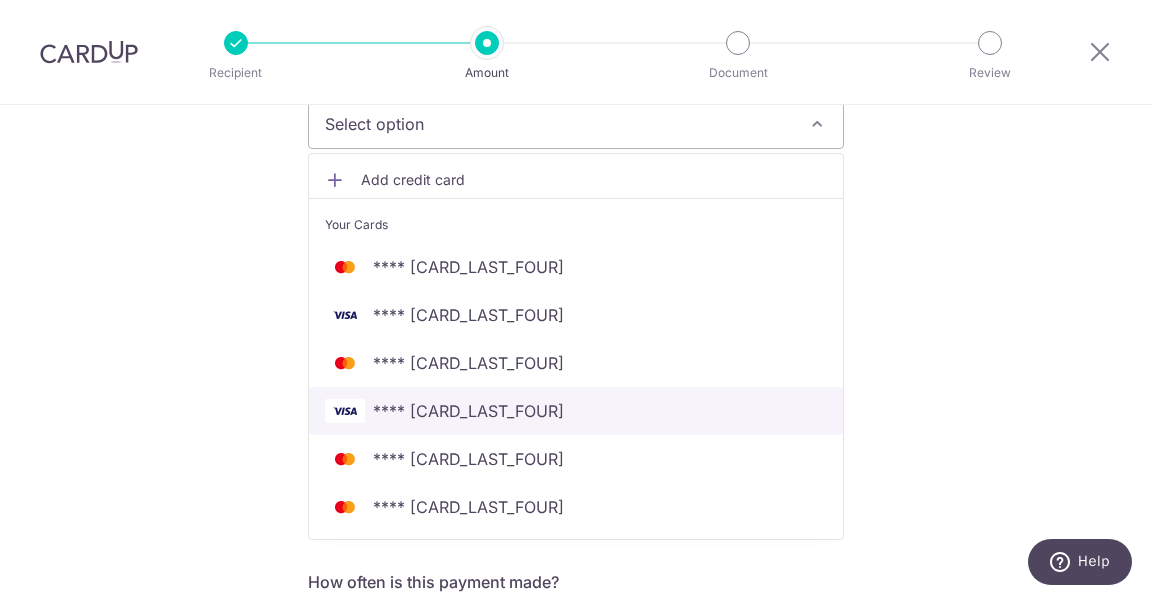 click on "**** 8000" at bounding box center (576, 411) 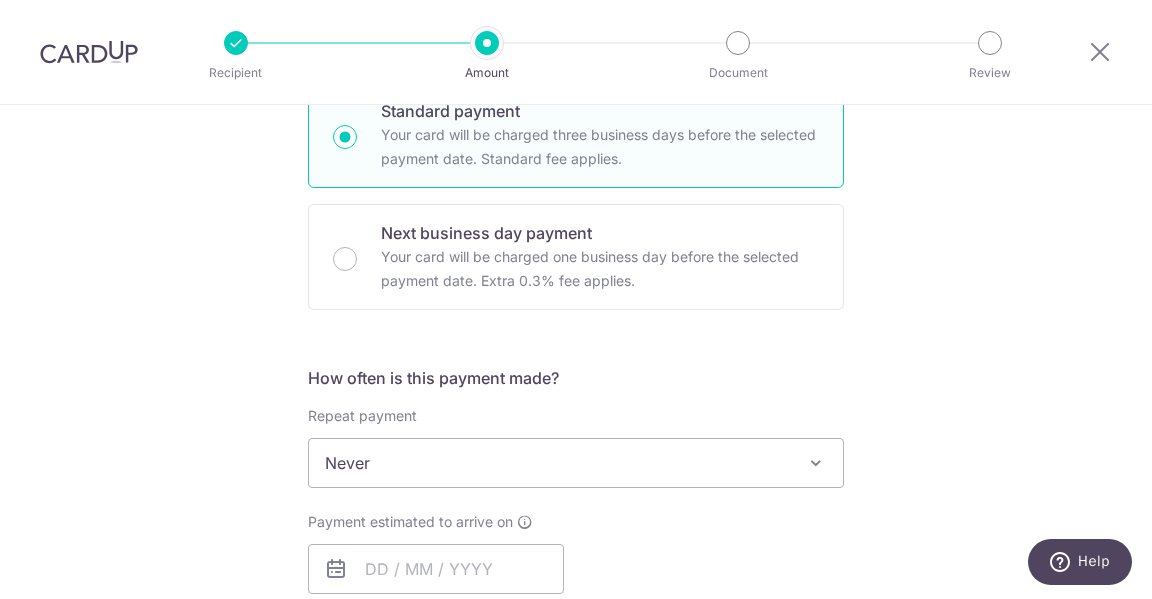 scroll, scrollTop: 575, scrollLeft: 0, axis: vertical 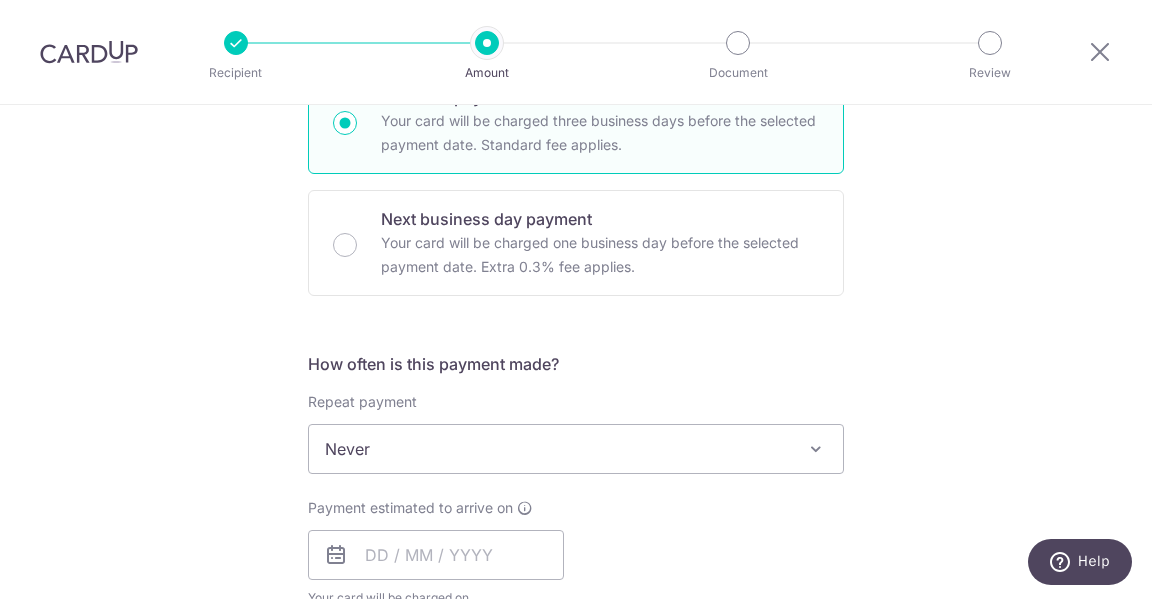 click at bounding box center [816, 449] 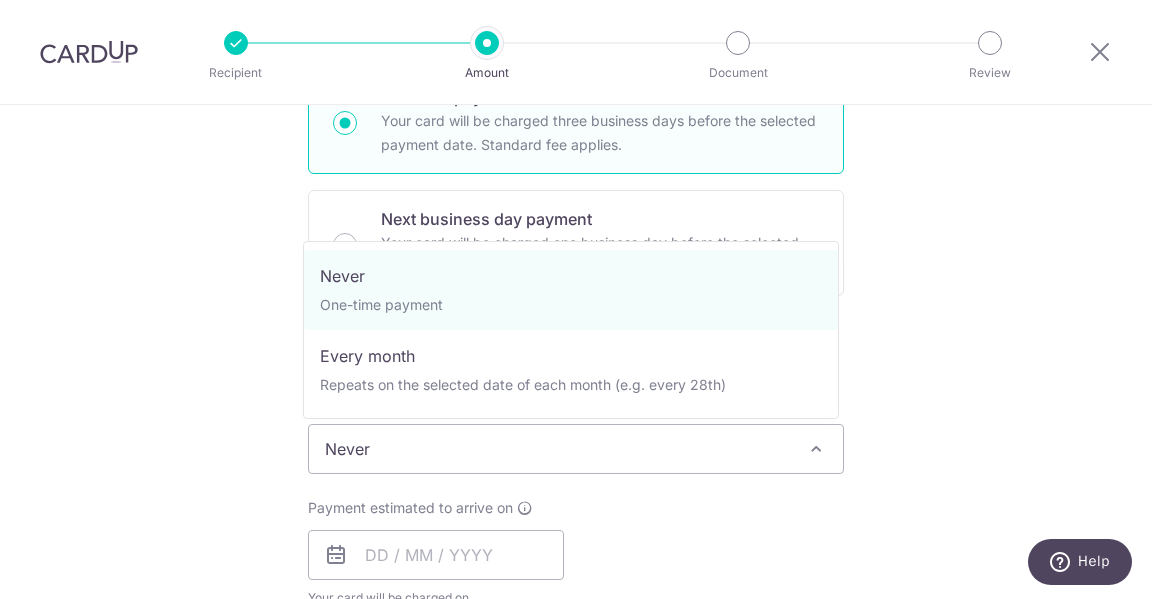select on "3" 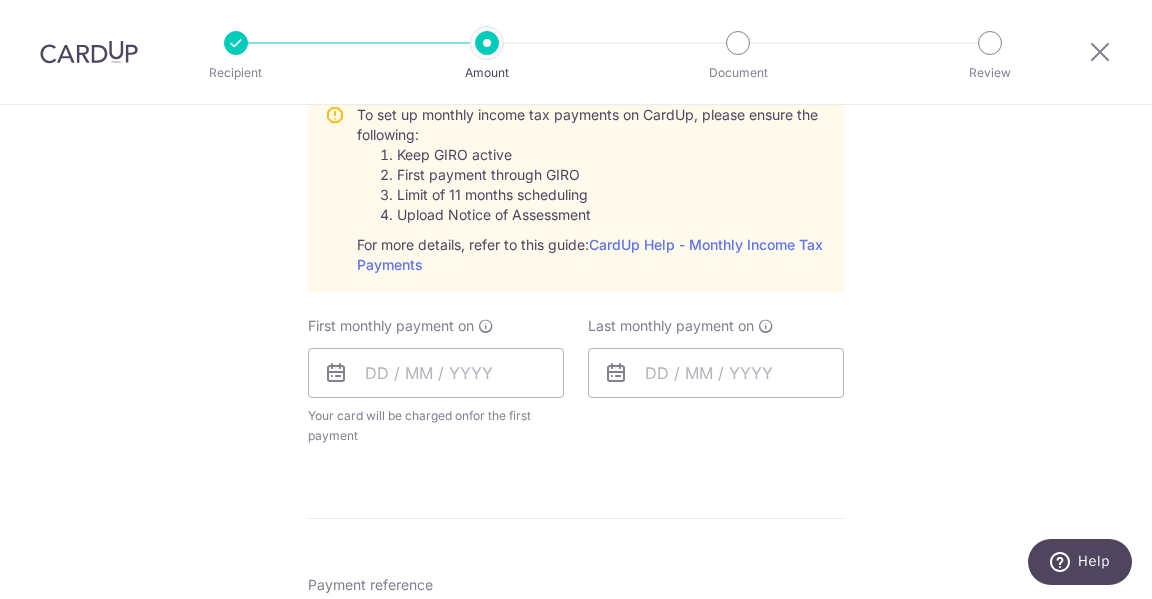 scroll, scrollTop: 969, scrollLeft: 0, axis: vertical 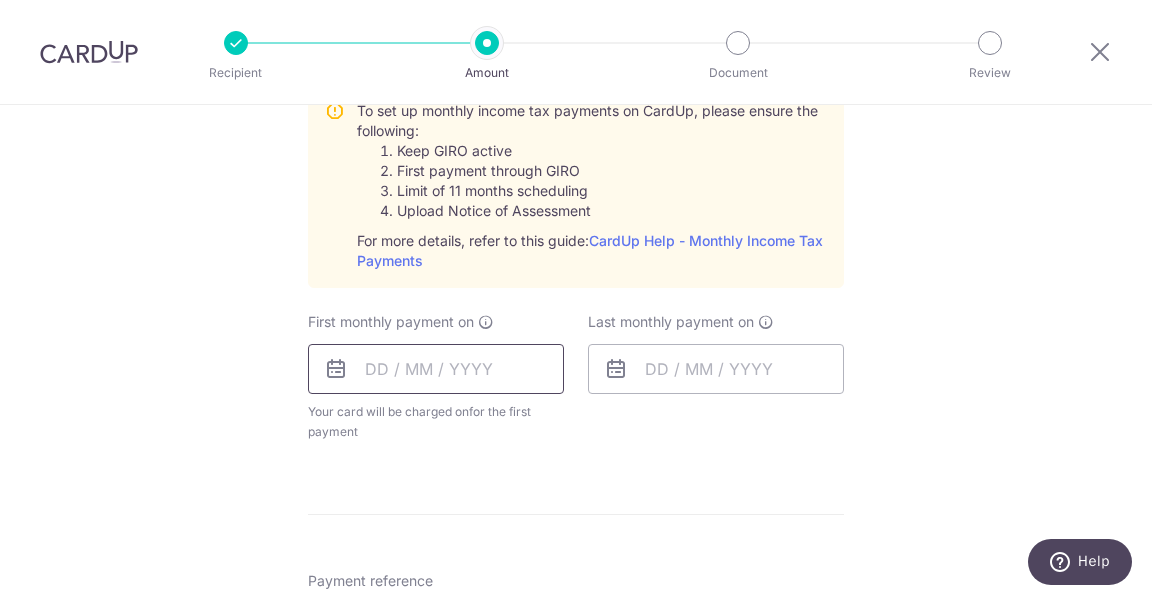 click at bounding box center (436, 369) 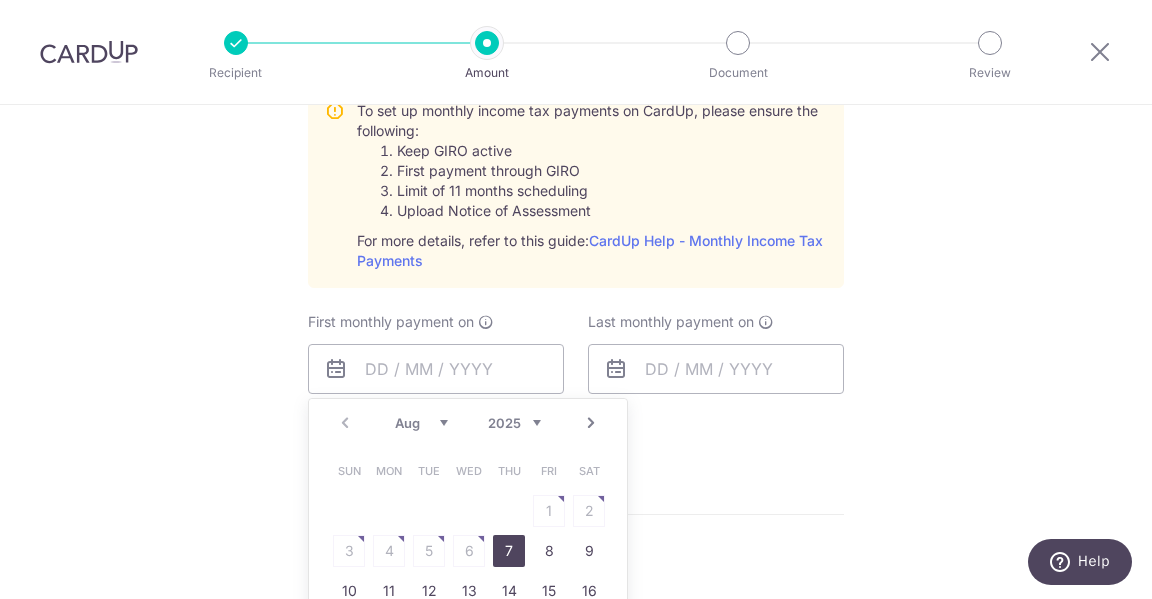 click on "7" at bounding box center [509, 551] 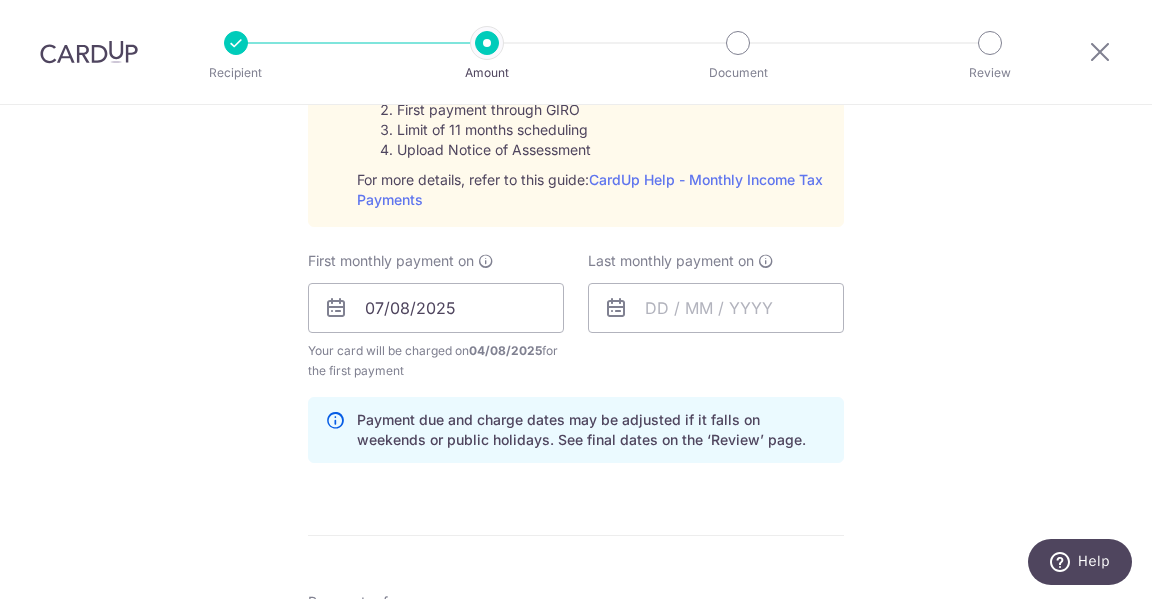 scroll, scrollTop: 1032, scrollLeft: 0, axis: vertical 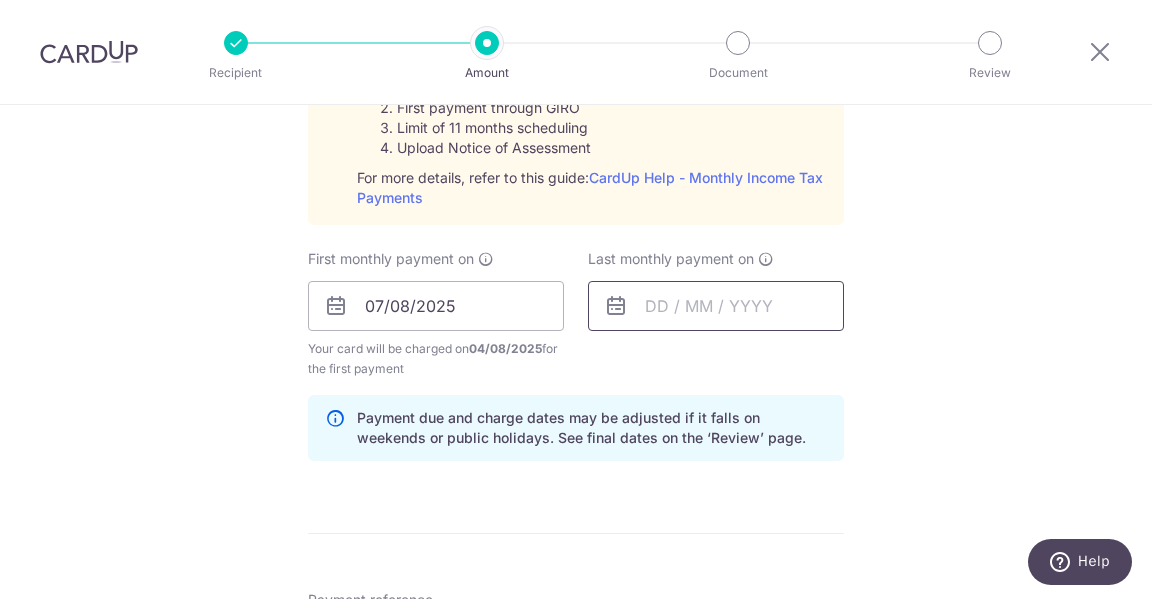 click at bounding box center [716, 306] 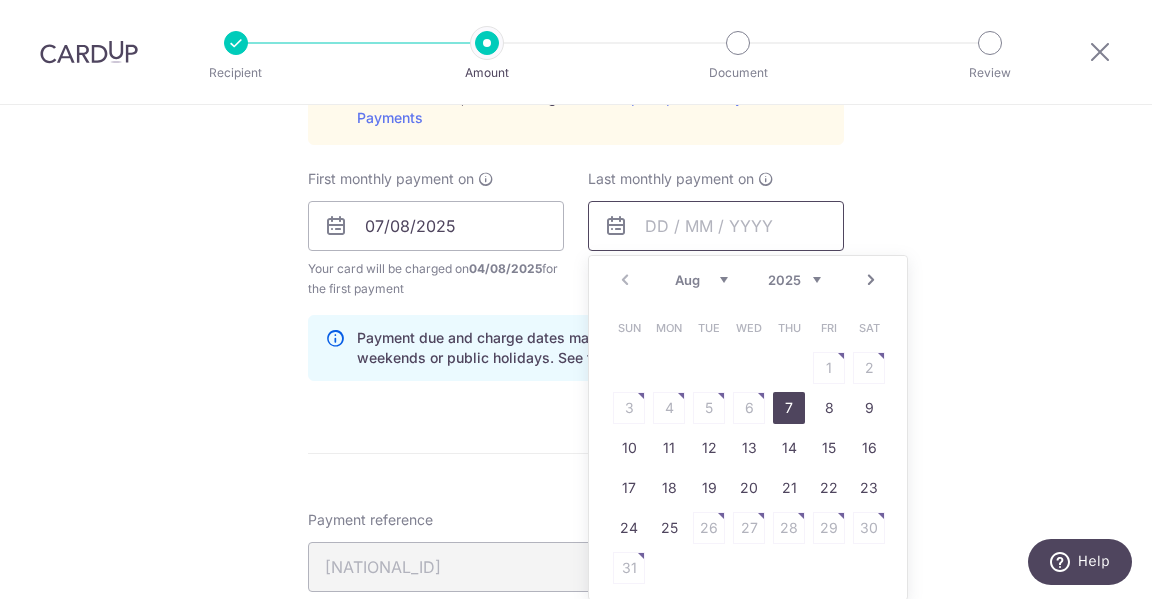 scroll, scrollTop: 1122, scrollLeft: 0, axis: vertical 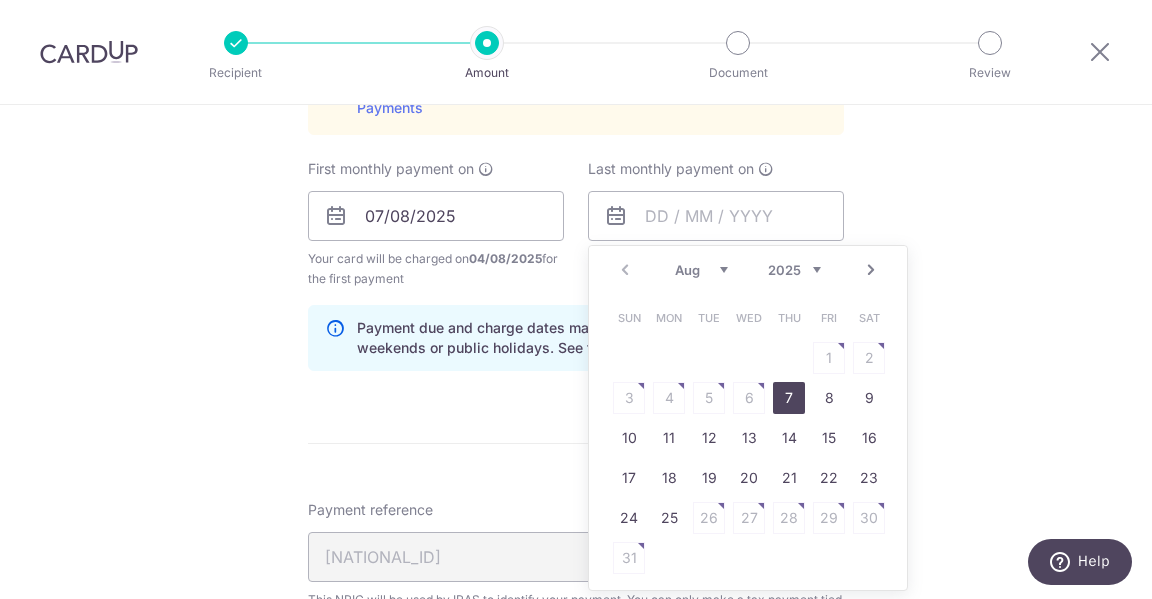 click on "Tell us more about your payment
Enter one-time or monthly payment amount
SGD
800.00
800.00
The  total tax payment amounts scheduled  should not exceed the outstanding balance in your latest Statement of Account.
Select Card
**** 8000
Add credit card
Your Cards
**** 9301
**** 7080
**** 8949
**** 8000
**** 7015
**** 7874" at bounding box center [576, 66] 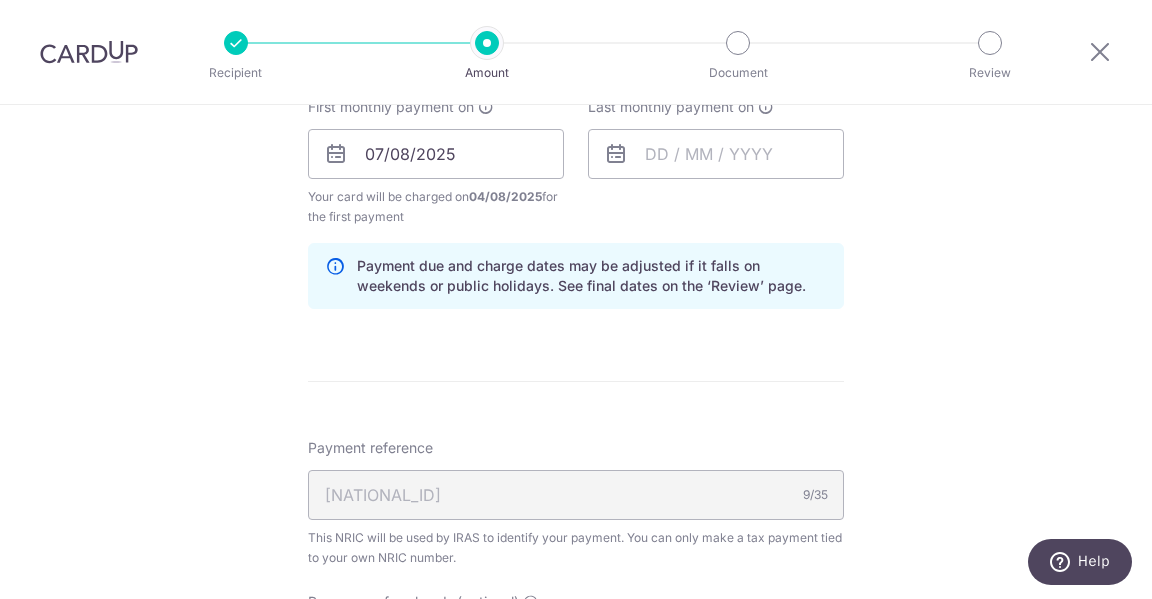 scroll, scrollTop: 1185, scrollLeft: 0, axis: vertical 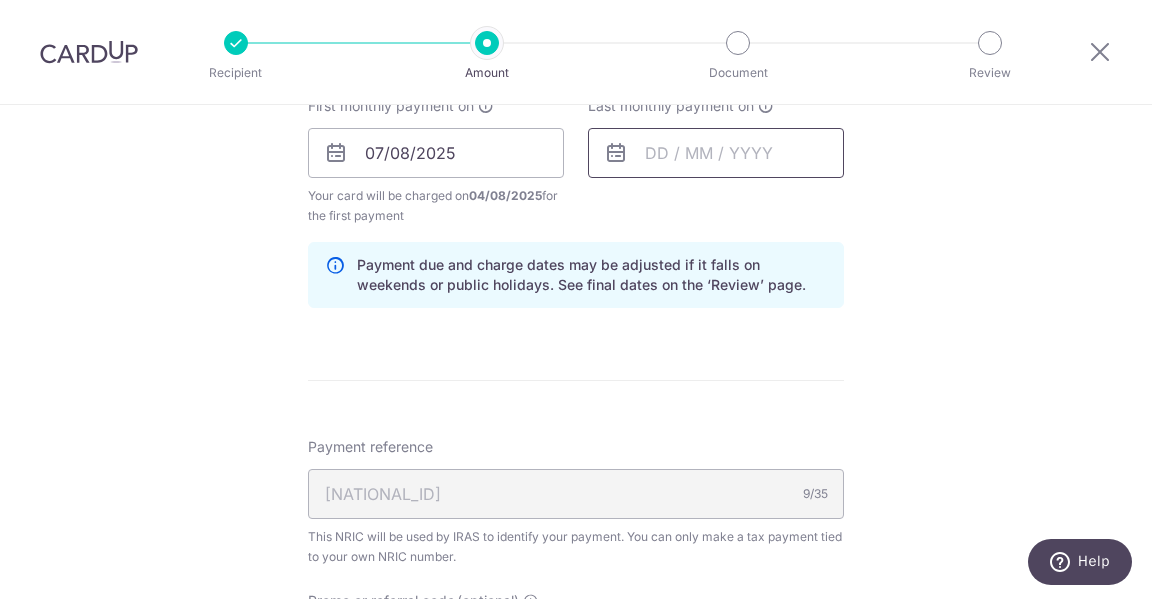 click at bounding box center [716, 153] 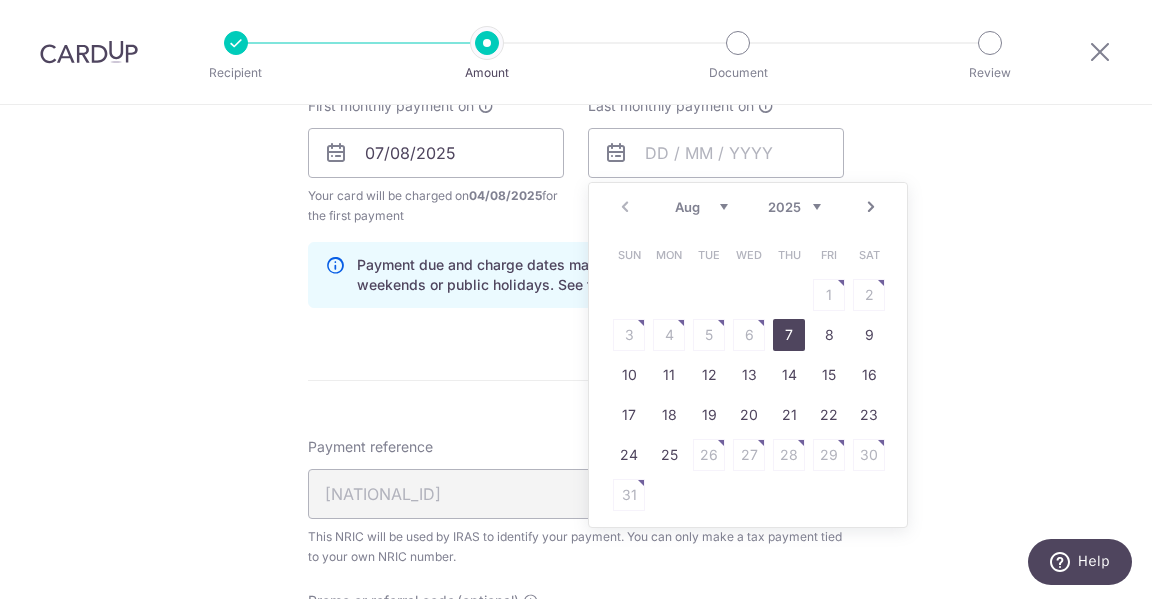 click on "2025 2026" at bounding box center (794, 207) 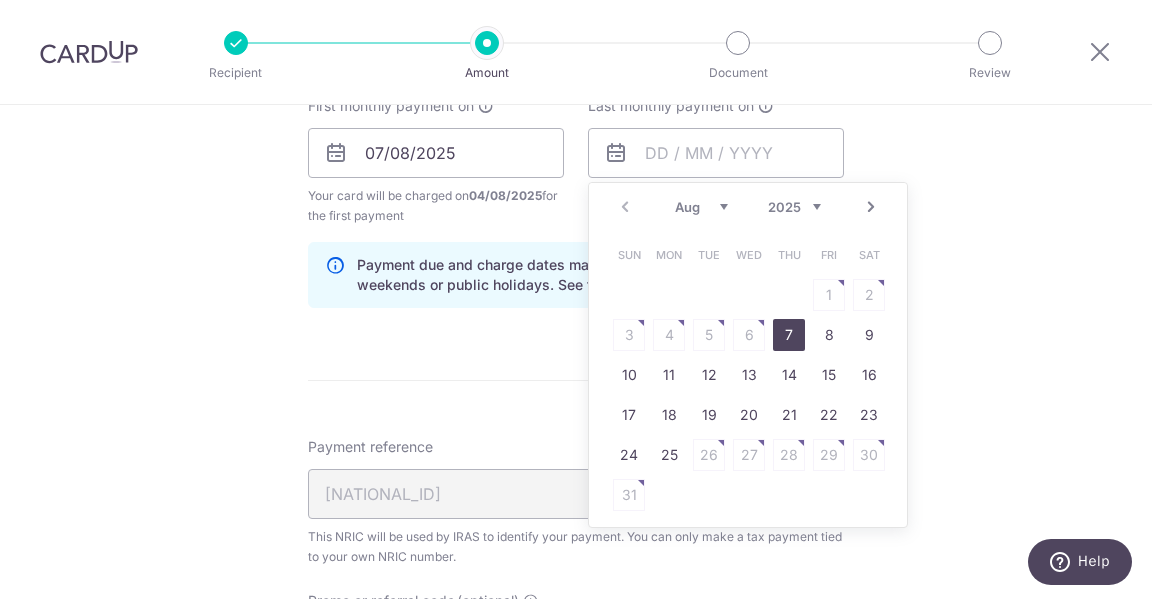 click on "Tell us more about your payment
Enter one-time or monthly payment amount
SGD
800.00
800.00
The  total tax payment amounts scheduled  should not exceed the outstanding balance in your latest Statement of Account.
Select Card
**** 8000
Add credit card
Your Cards
**** 9301
**** 7080
**** 8949
**** 8000
**** 7015
**** 7874" at bounding box center [576, 3] 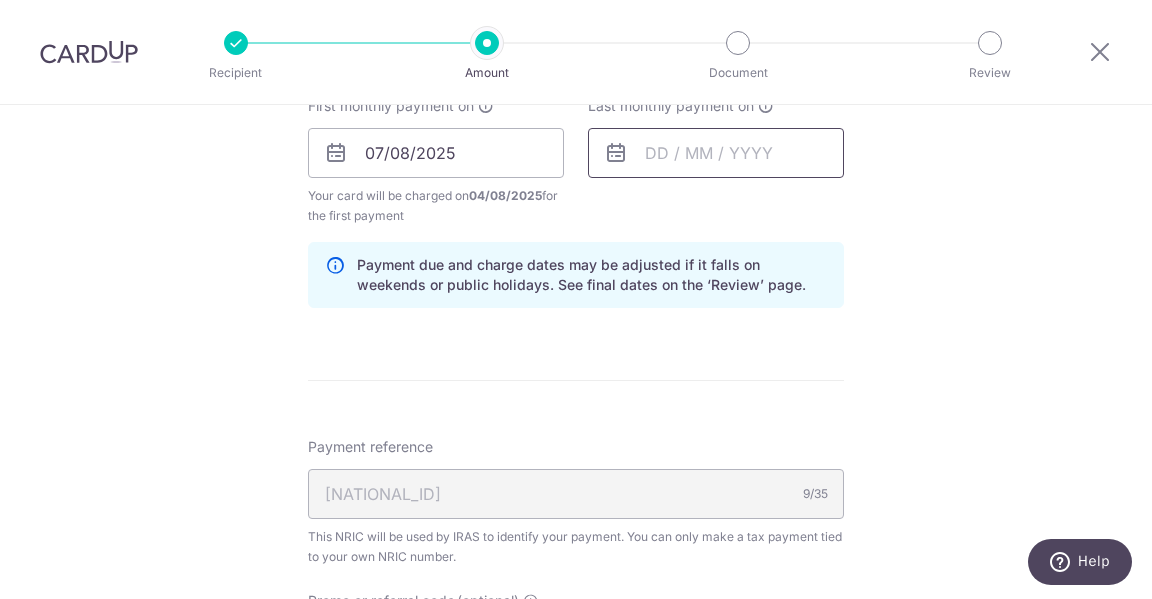click at bounding box center (716, 153) 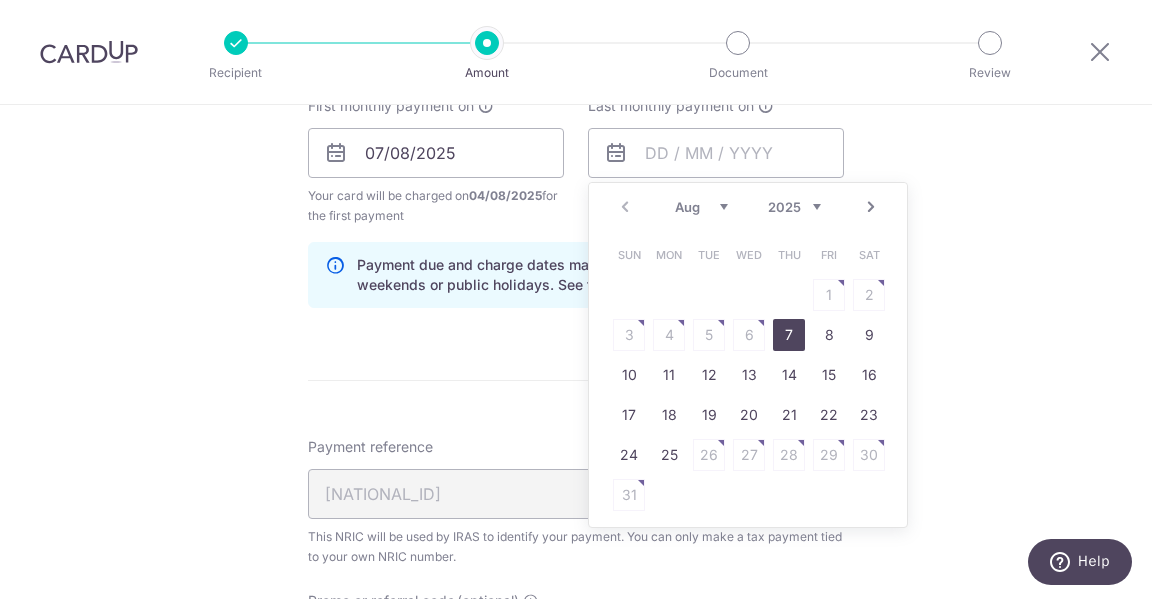 click on "Aug Sep Oct Nov Dec" at bounding box center (701, 207) 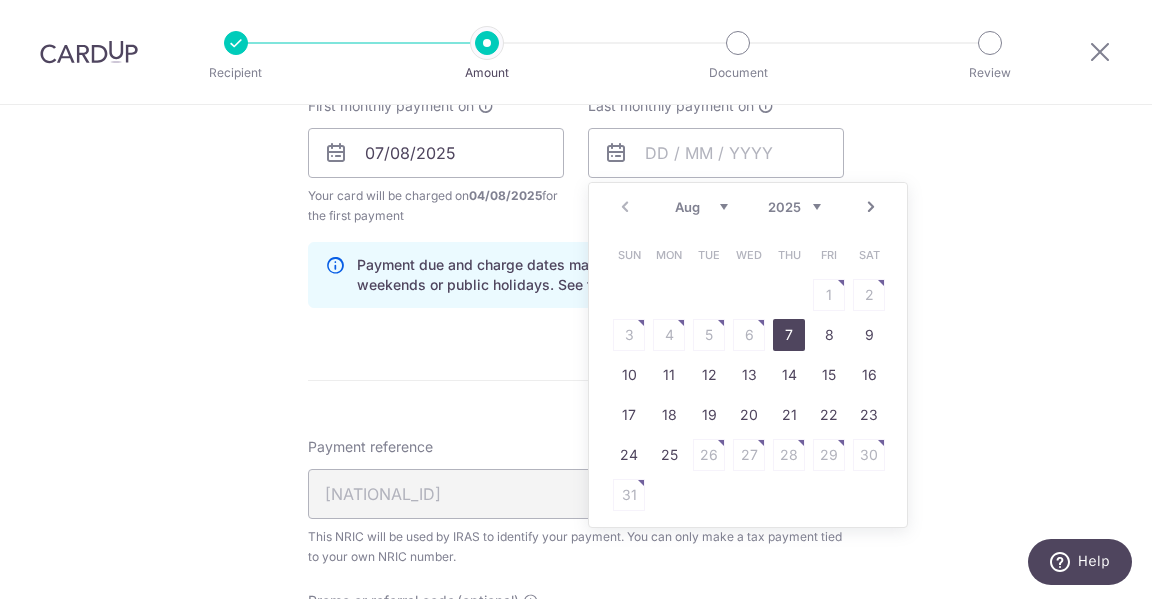 click on "2025 2026" at bounding box center (794, 207) 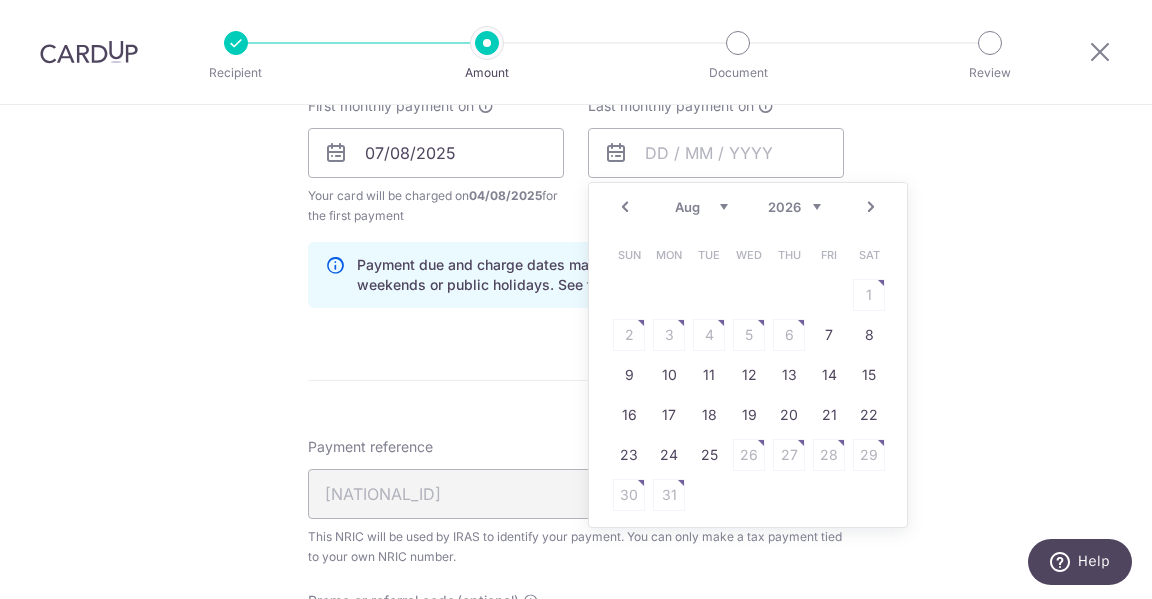 click on "Jan Feb Mar Apr May Jun Jul Aug Sep" at bounding box center [701, 207] 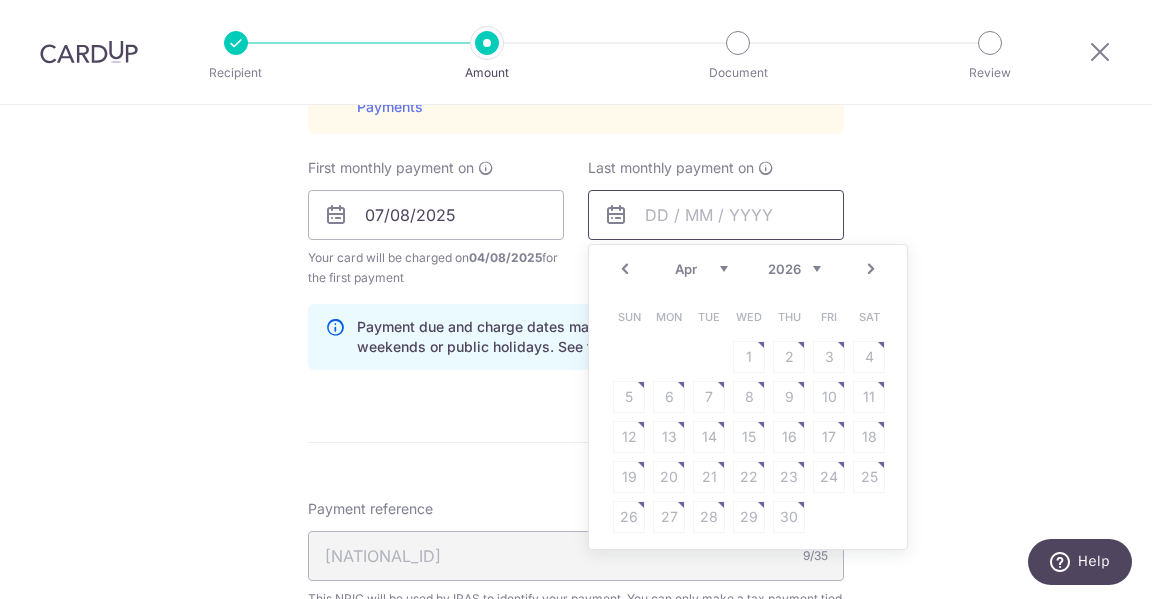scroll, scrollTop: 1100, scrollLeft: 0, axis: vertical 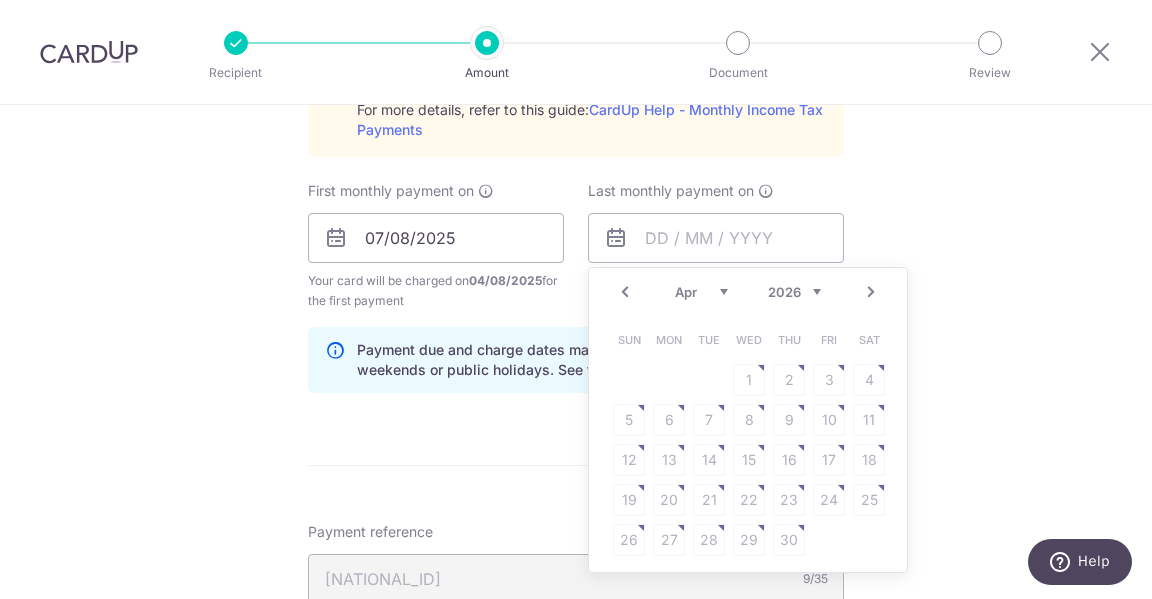 click on "Sun Mon Tue Wed Thu Fri Sat       1 2 3 4 5 6 7 8 9 10 11 12 13 14 15 16 17 18 19 20 21 22 23 24 25 26 27 28 29 30" at bounding box center (749, 440) 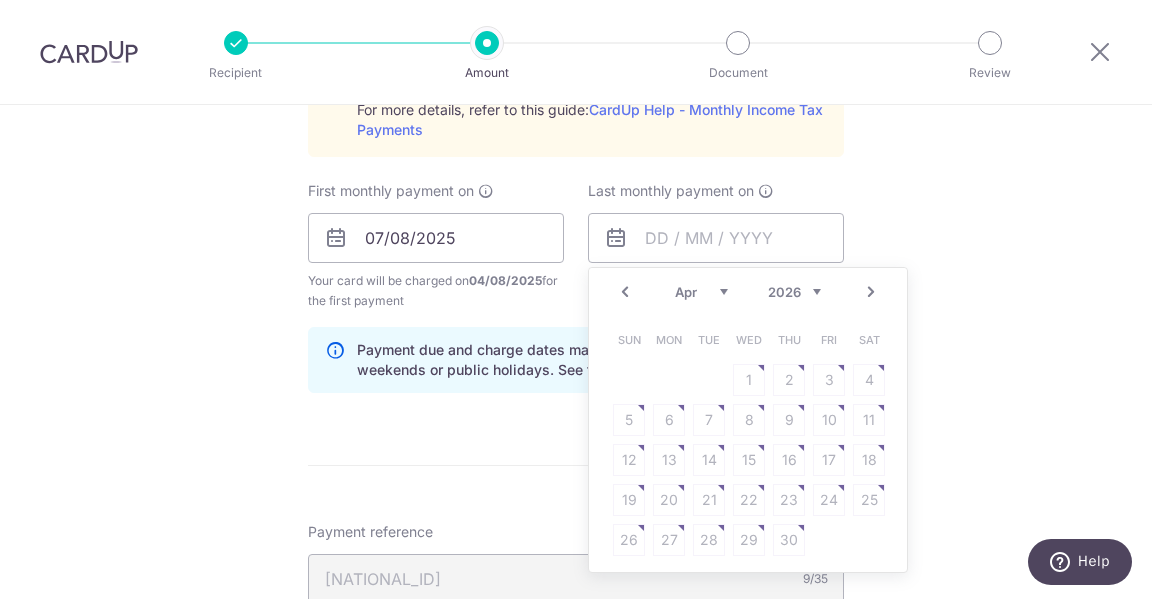 click on "Sun Mon Tue Wed Thu Fri Sat       1 2 3 4 5 6 7 8 9 10 11 12 13 14 15 16 17 18 19 20 21 22 23 24 25 26 27 28 29 30" at bounding box center [749, 440] 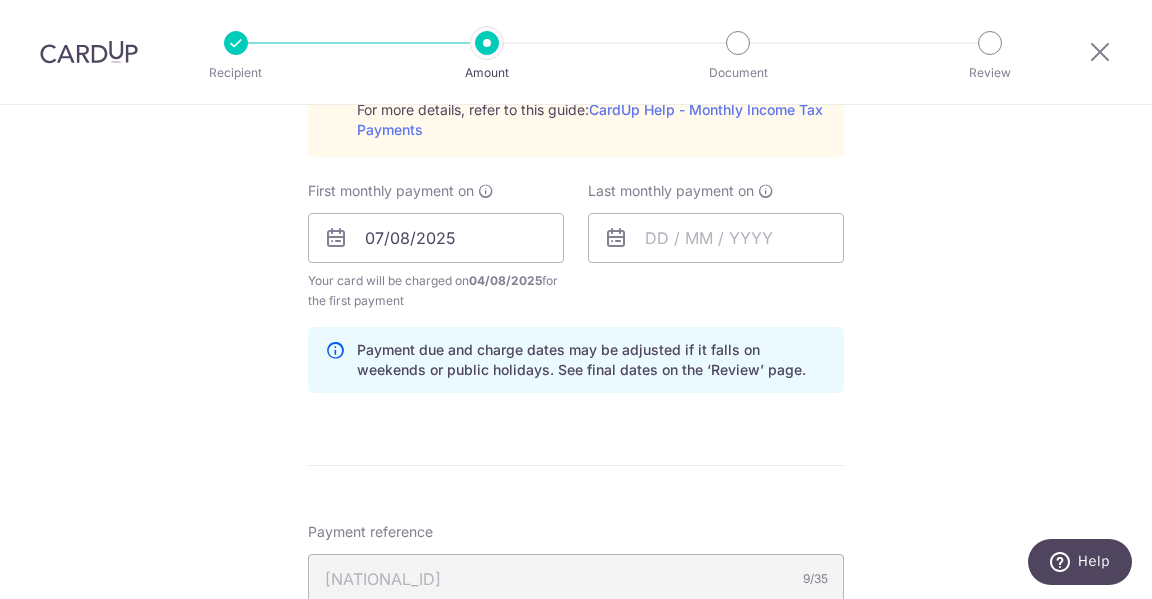 click at bounding box center (766, 191) 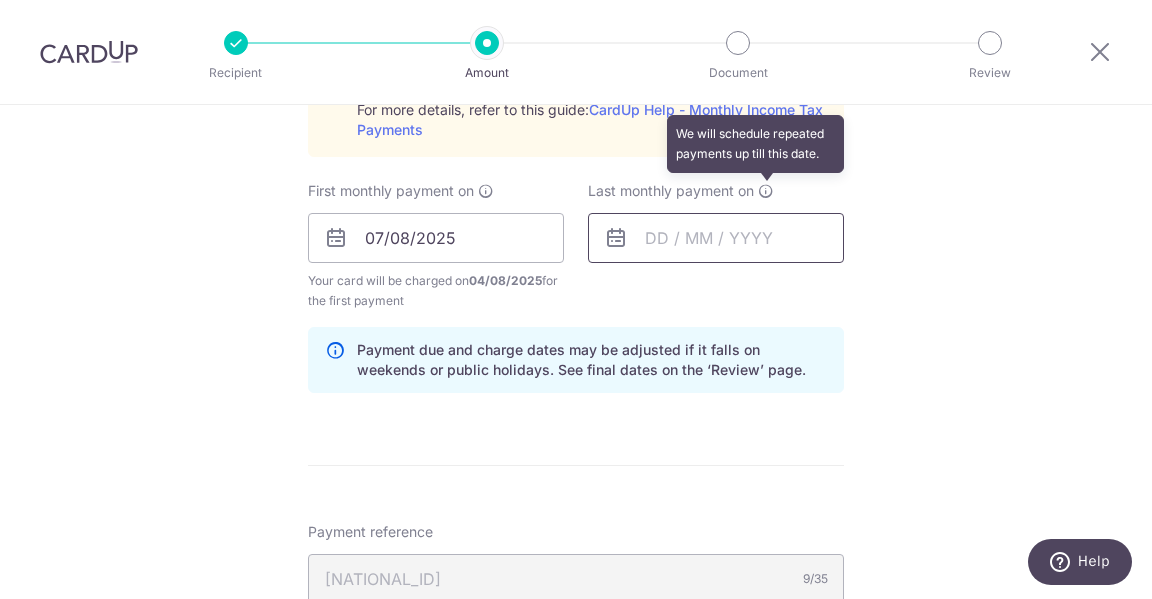 click at bounding box center (716, 238) 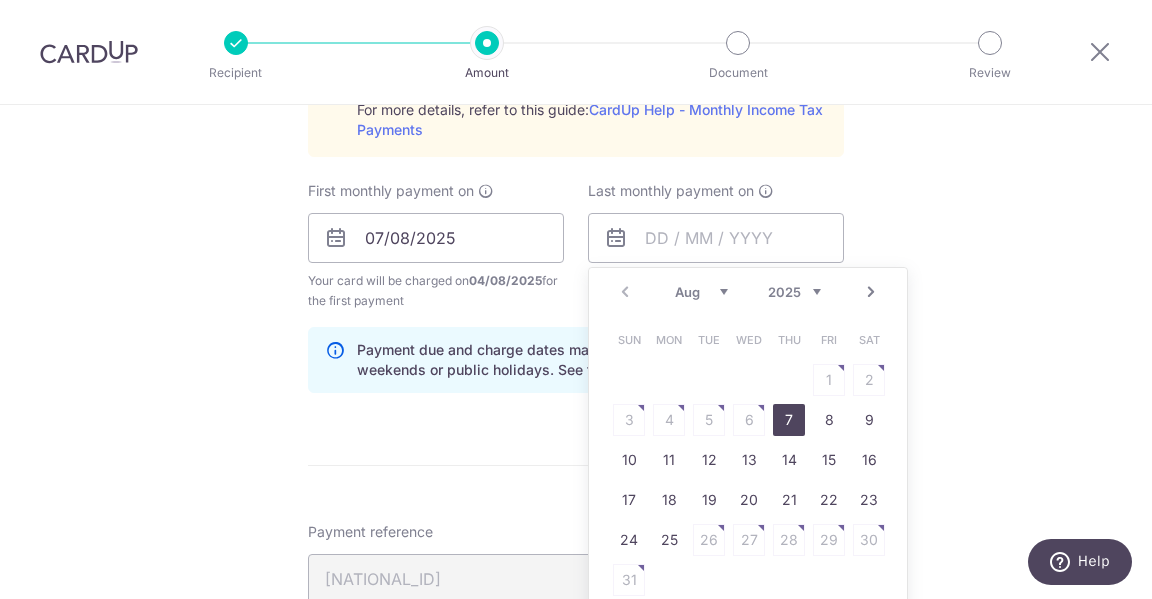 click on "2025 2026" at bounding box center (794, 292) 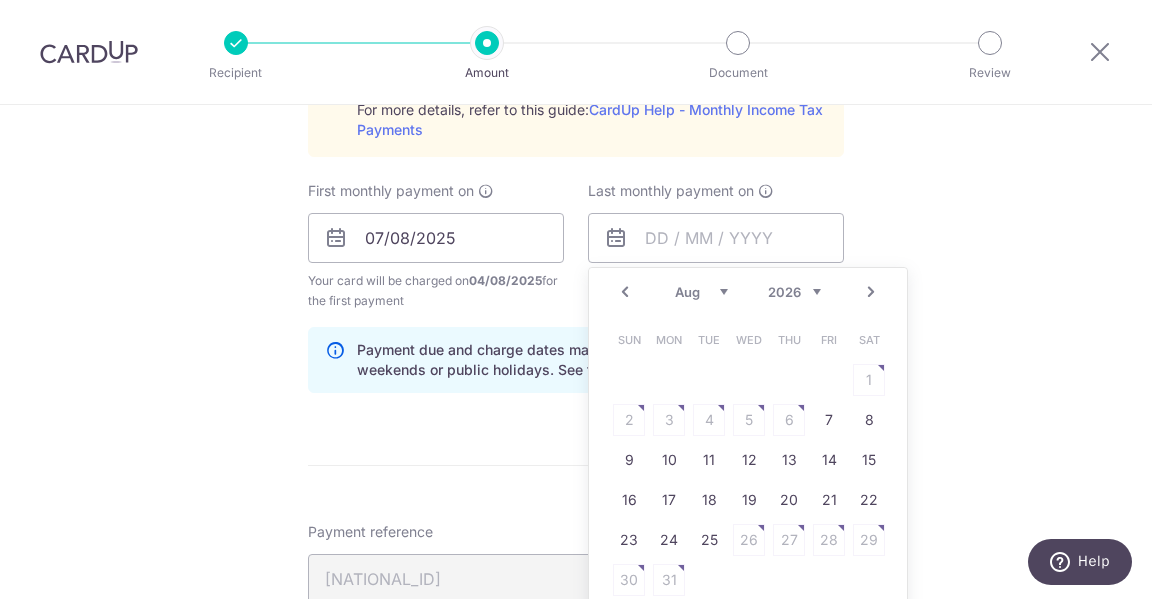 click on "Jan Feb Mar Apr May Jun Jul Aug Sep" at bounding box center (701, 292) 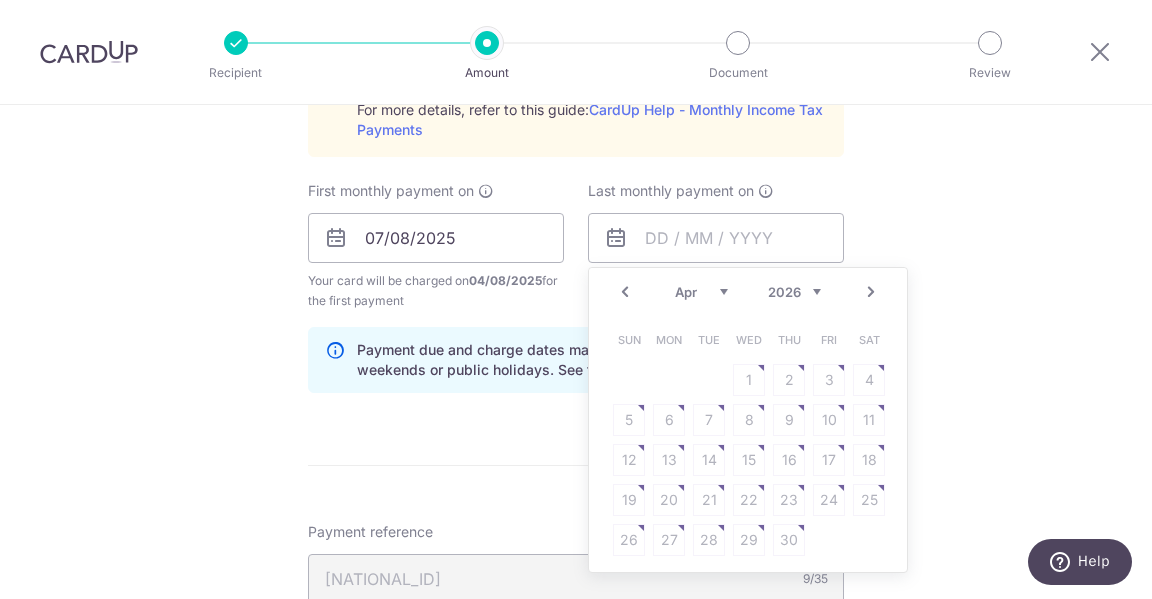 click on "Sun Mon Tue Wed Thu Fri Sat       1 2 3 4 5 6 7 8 9 10 11 12 13 14 15 16 17 18 19 20 21 22 23 24 25 26 27 28 29 30" at bounding box center (749, 440) 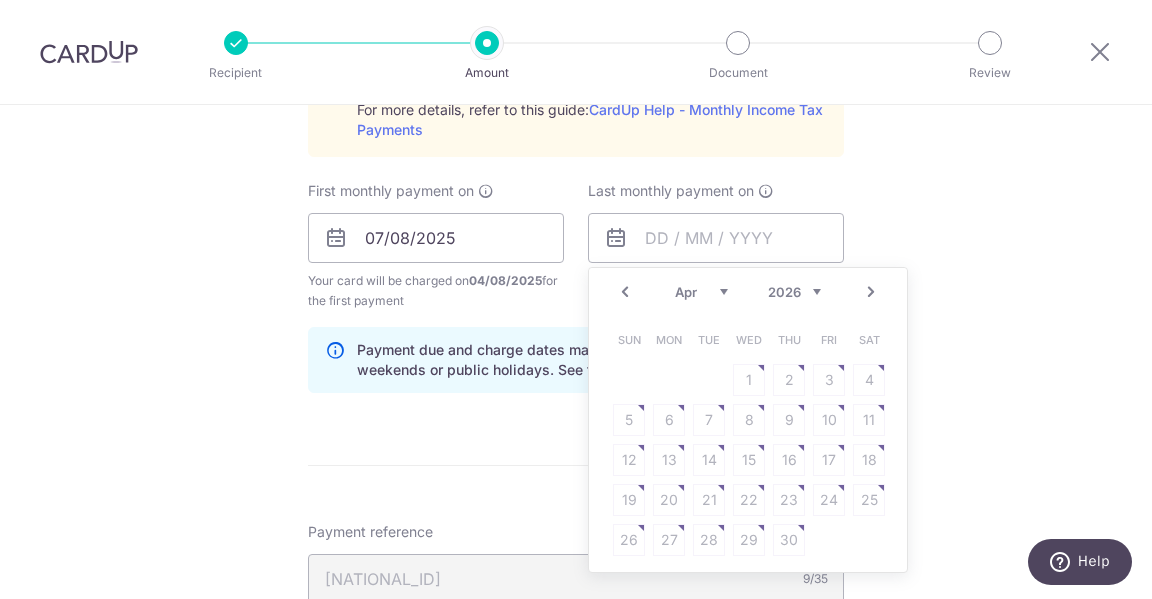 click on "Prev" at bounding box center [625, 292] 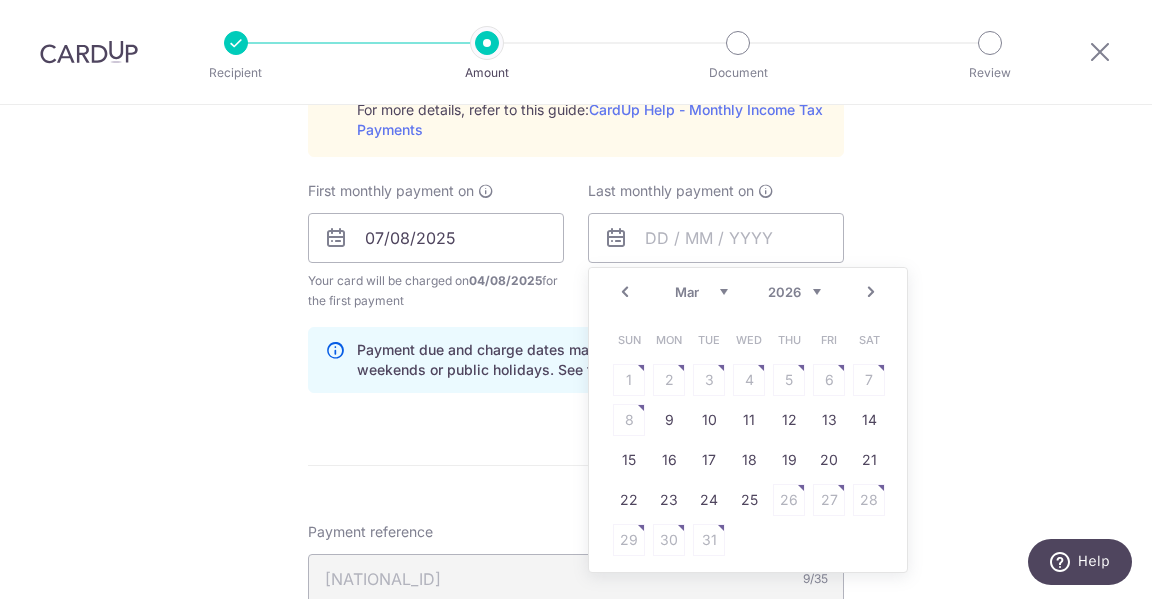 click on "Sun Mon Tue Wed Thu Fri Sat 1 2 3 4 5 6 7 8 9 10 11 12 13 14 15 16 17 18 19 20 21 22 23 24 25 26 27 28 29 30 31" at bounding box center [749, 440] 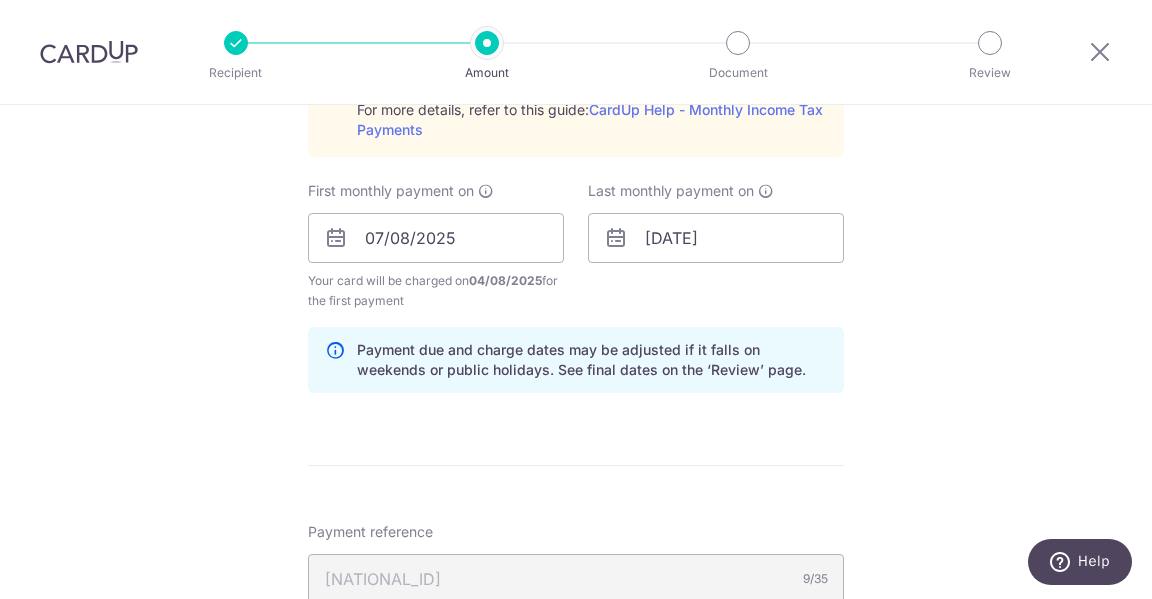 click on "Tell us more about your payment
Enter one-time or monthly payment amount
SGD
800.00
800.00
The  total tax payment amounts scheduled  should not exceed the outstanding balance in your latest Statement of Account.
Select Card
**** 8000
Add credit card
Your Cards
**** 9301
**** 7080
**** 8949
**** 8000
**** 7015
**** 7874" at bounding box center [576, 88] 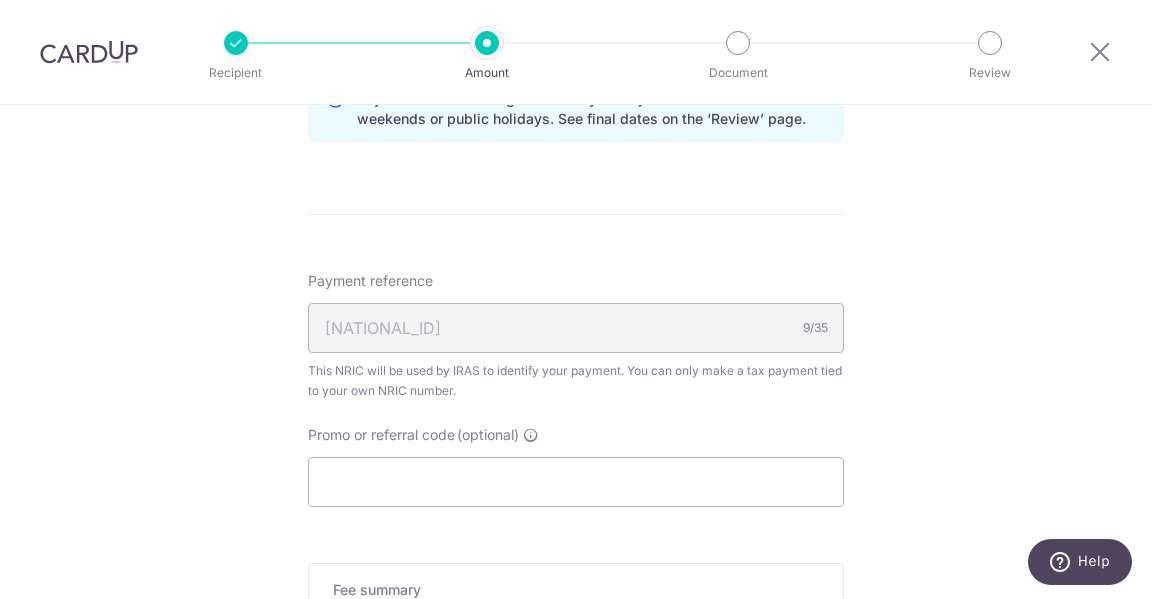 scroll, scrollTop: 1376, scrollLeft: 0, axis: vertical 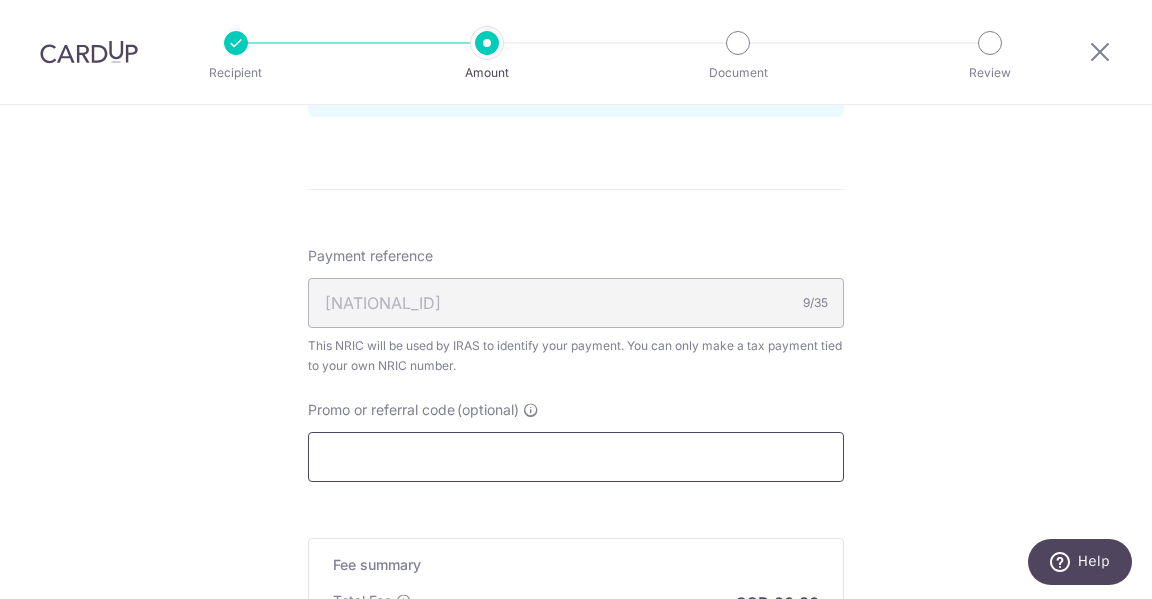 click on "Promo or referral code
(optional)" at bounding box center (576, 457) 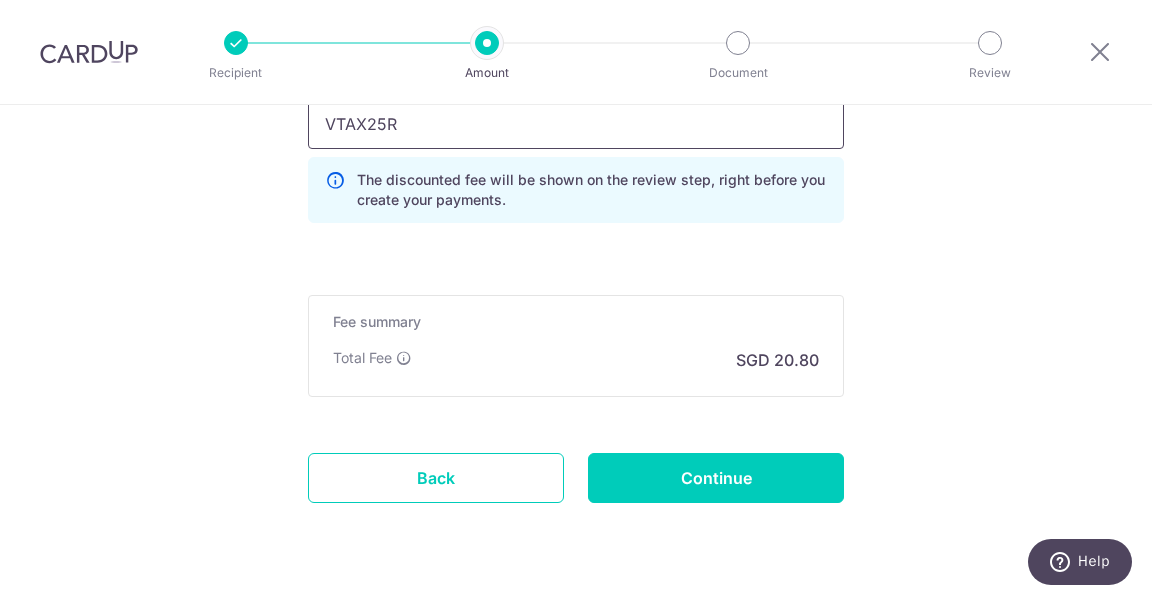 scroll, scrollTop: 1710, scrollLeft: 0, axis: vertical 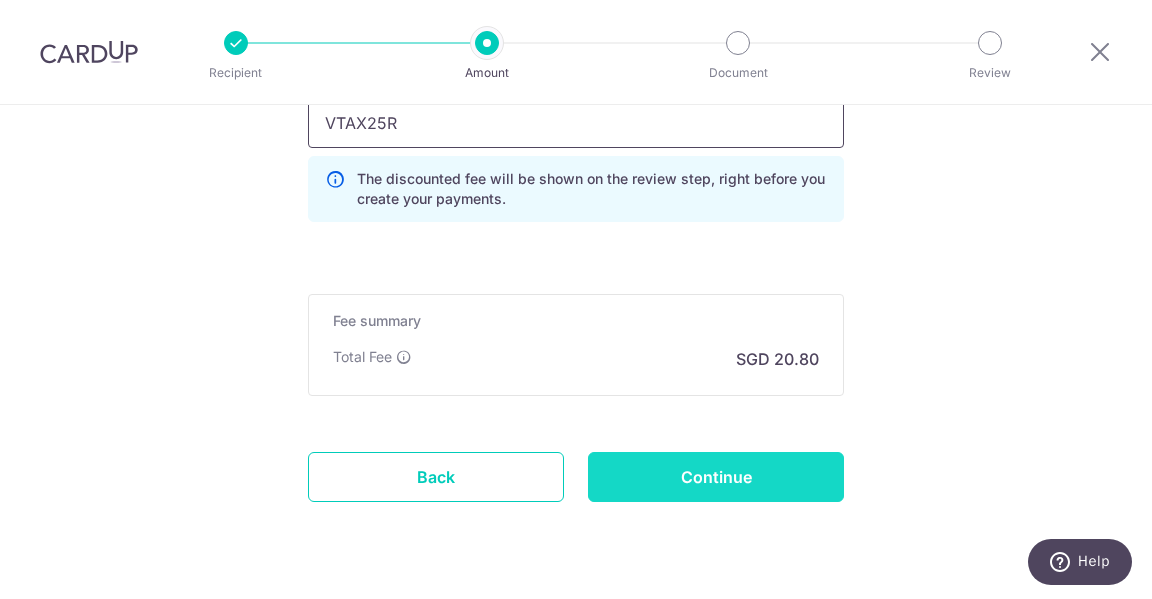 type on "VTAX25R" 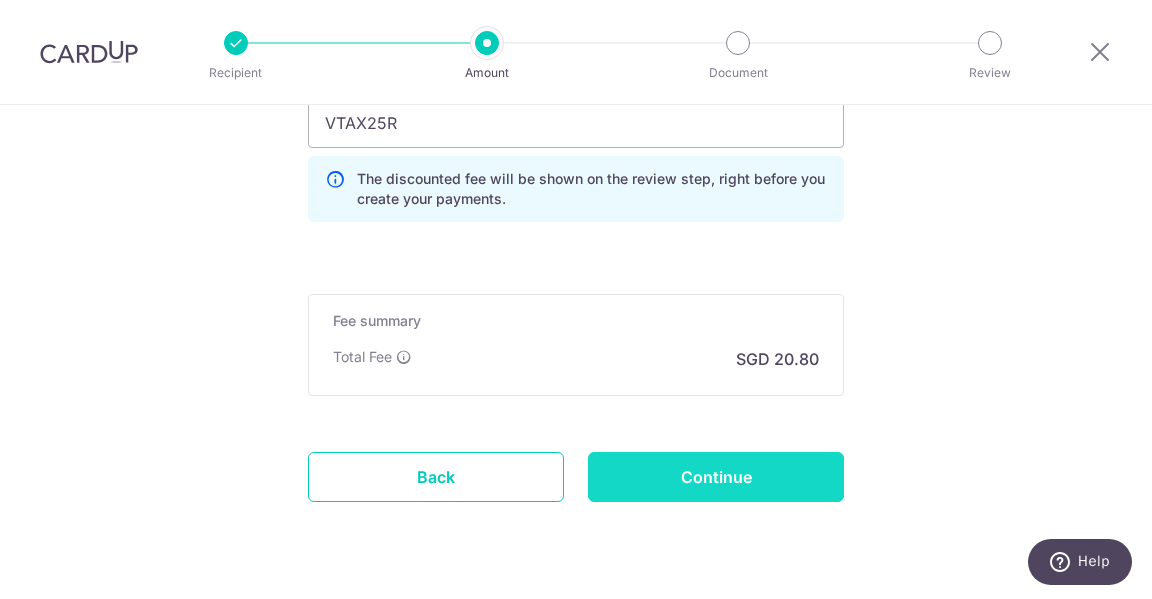 click on "Continue" at bounding box center (716, 477) 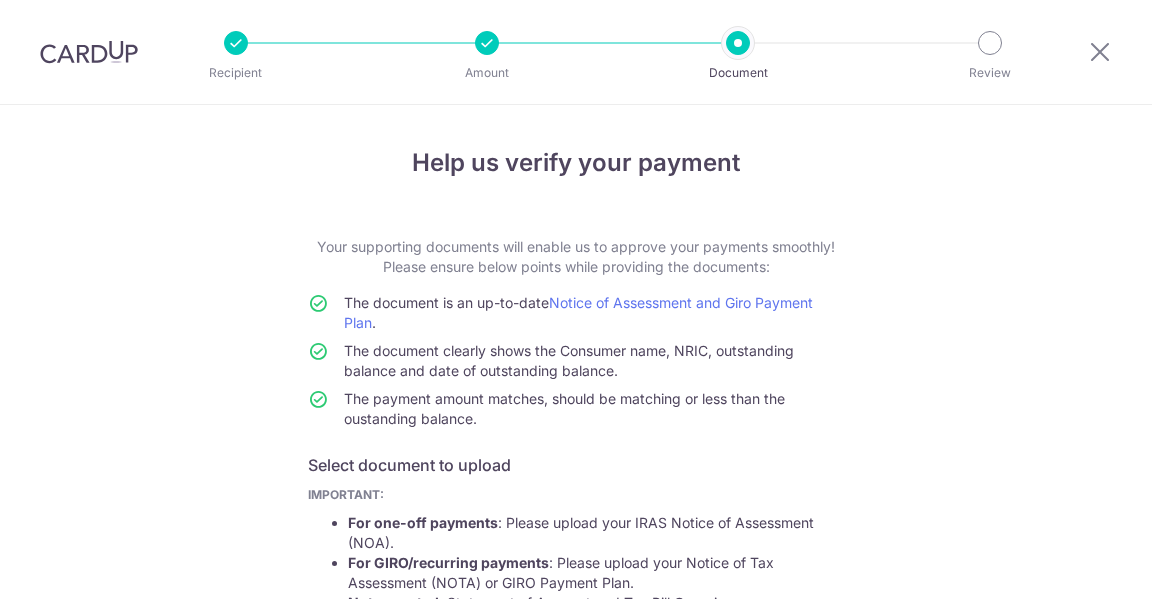 scroll, scrollTop: 0, scrollLeft: 0, axis: both 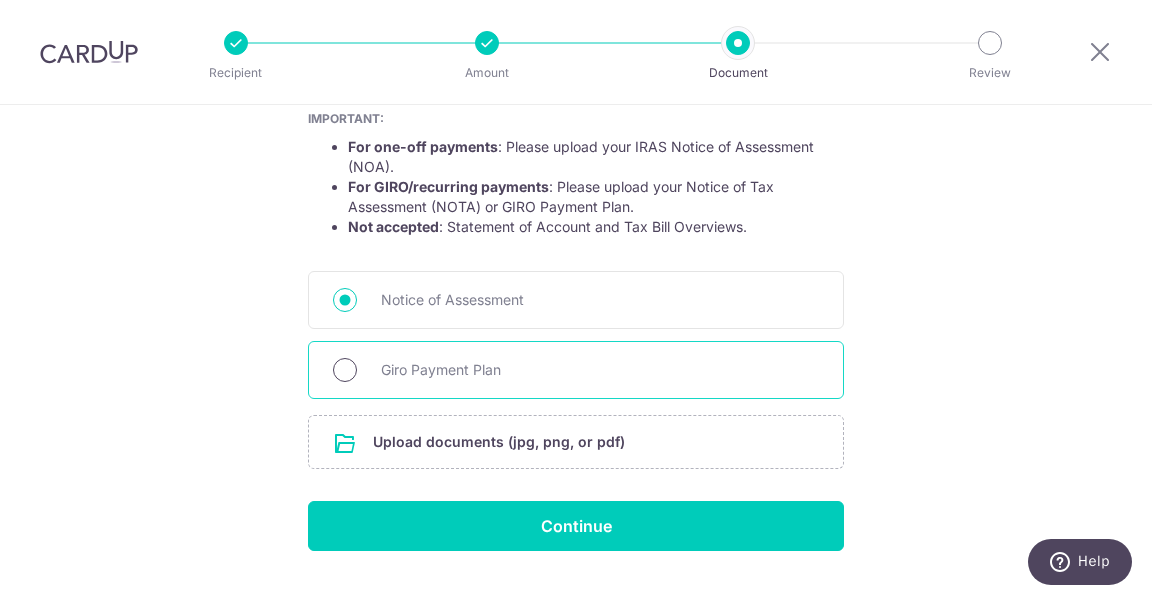 click on "Giro Payment Plan" at bounding box center (345, 370) 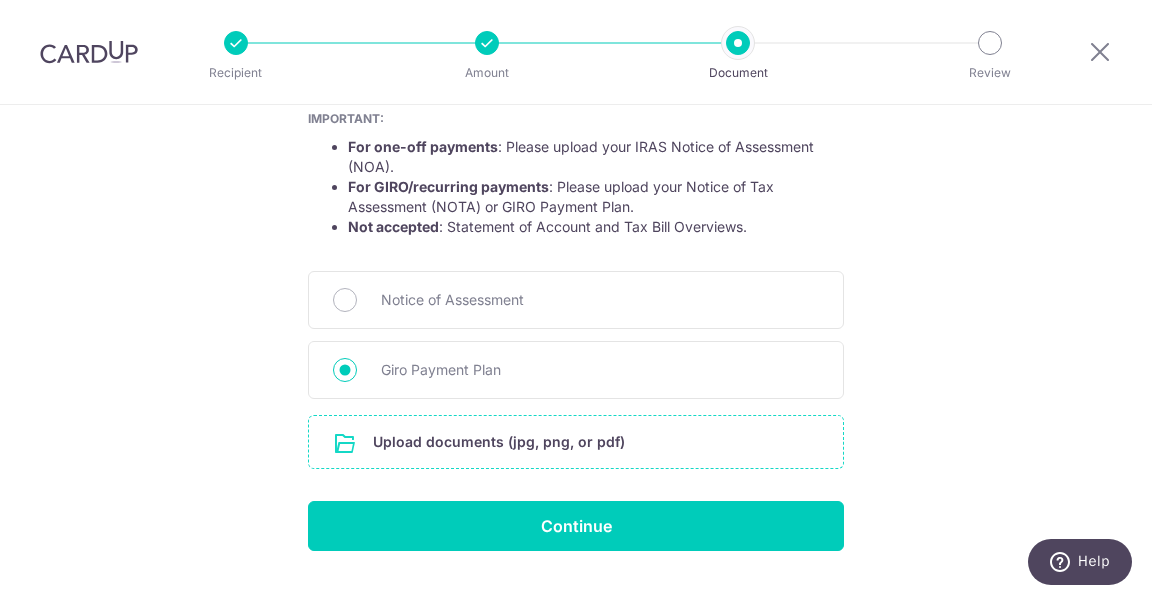 click at bounding box center [576, 442] 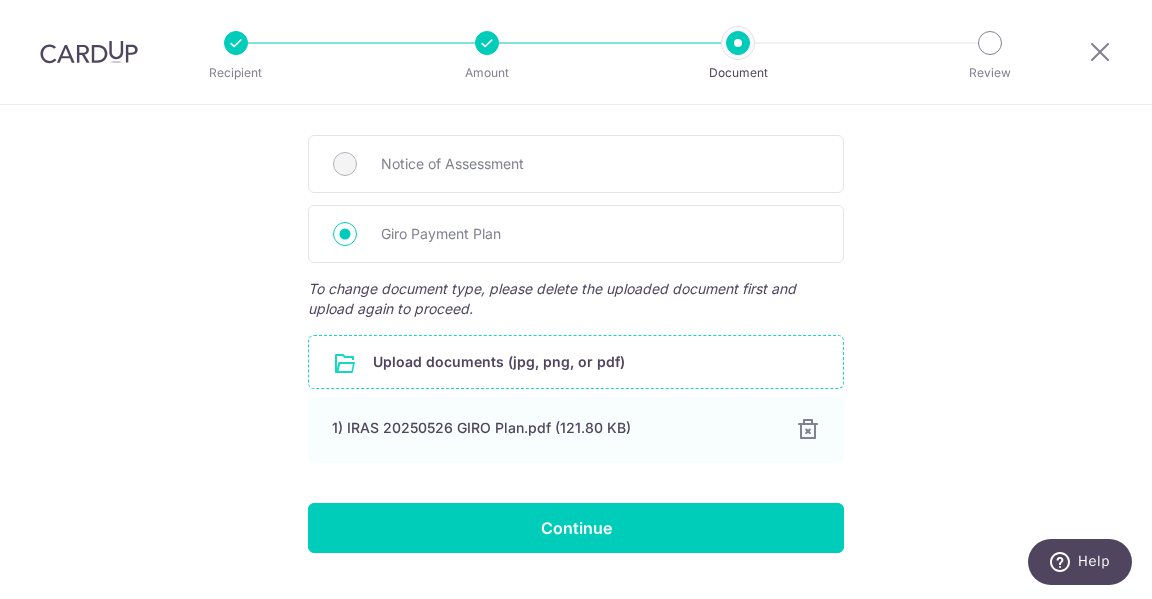 scroll, scrollTop: 522, scrollLeft: 0, axis: vertical 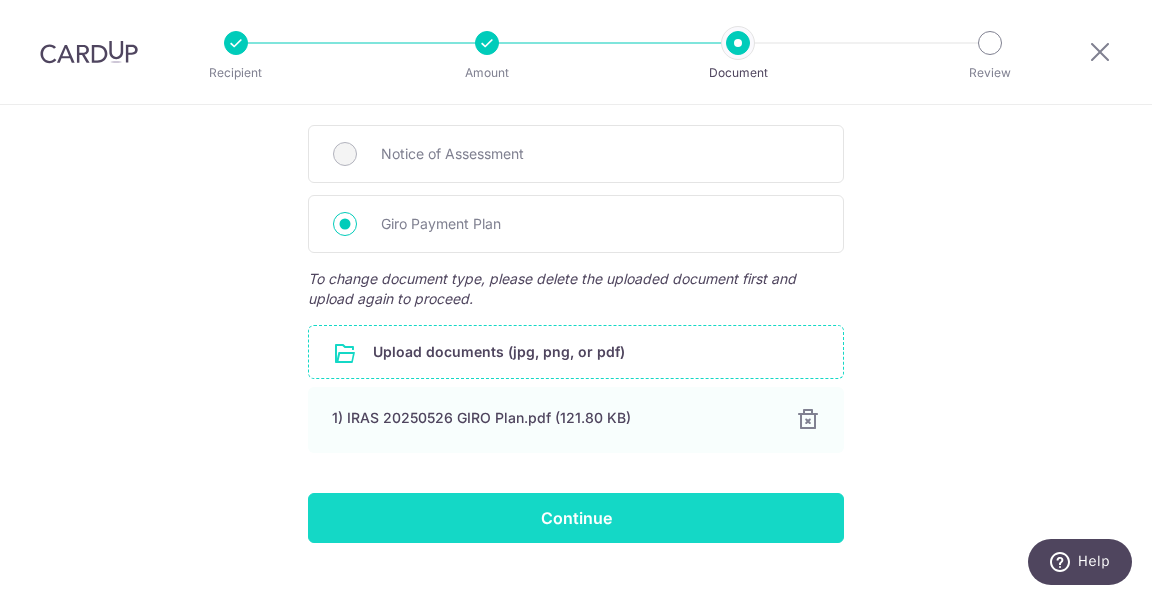 click on "Continue" at bounding box center [576, 518] 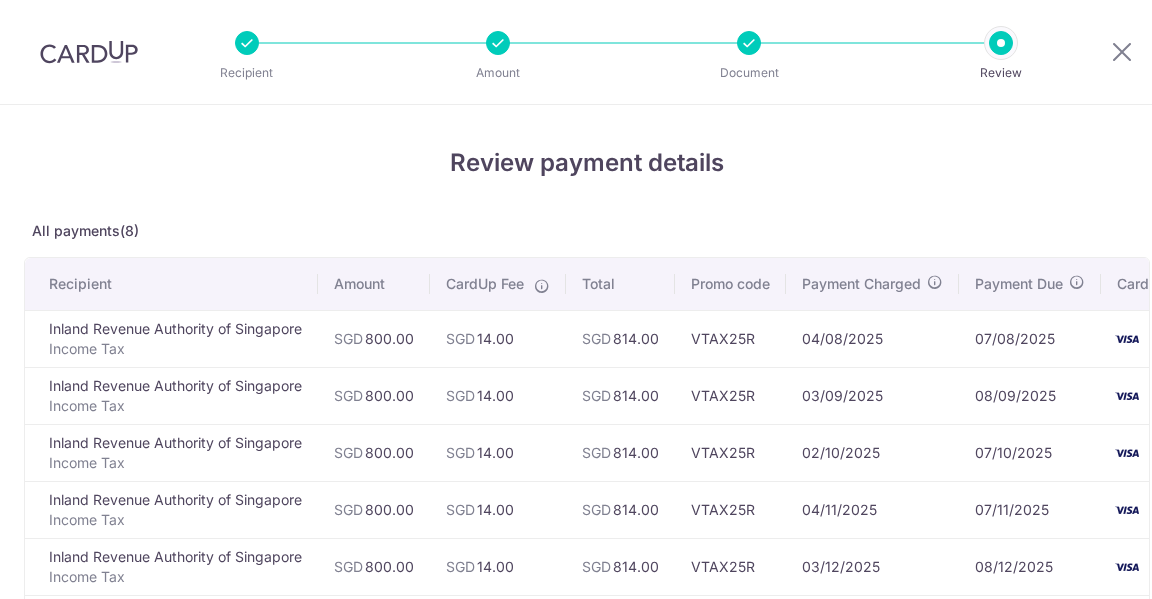 scroll, scrollTop: 0, scrollLeft: 0, axis: both 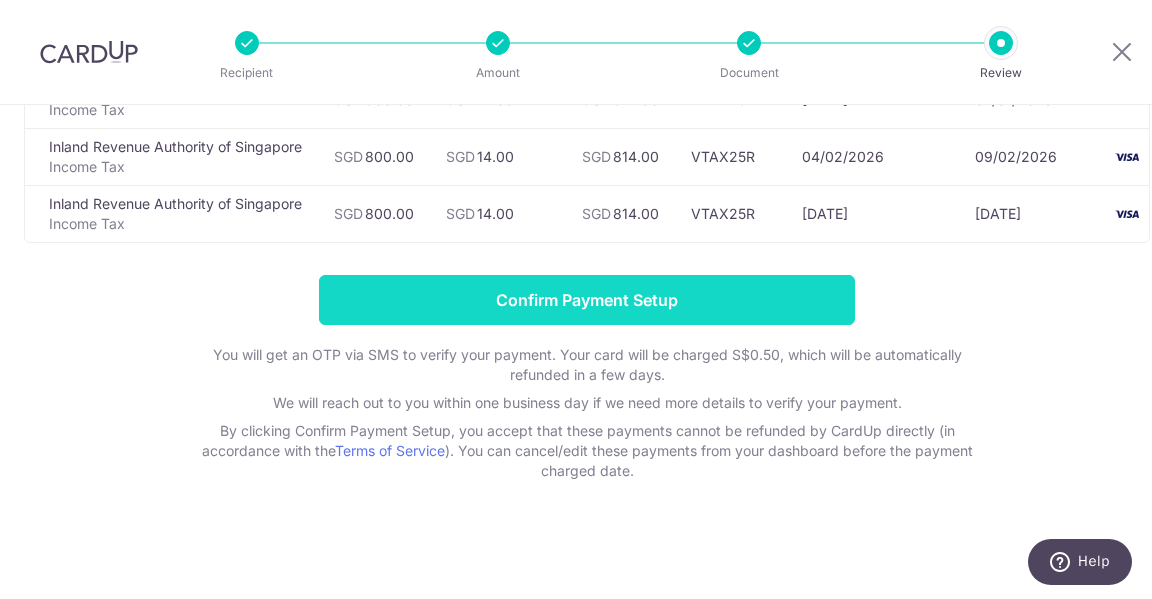 click on "Confirm Payment Setup" at bounding box center (587, 300) 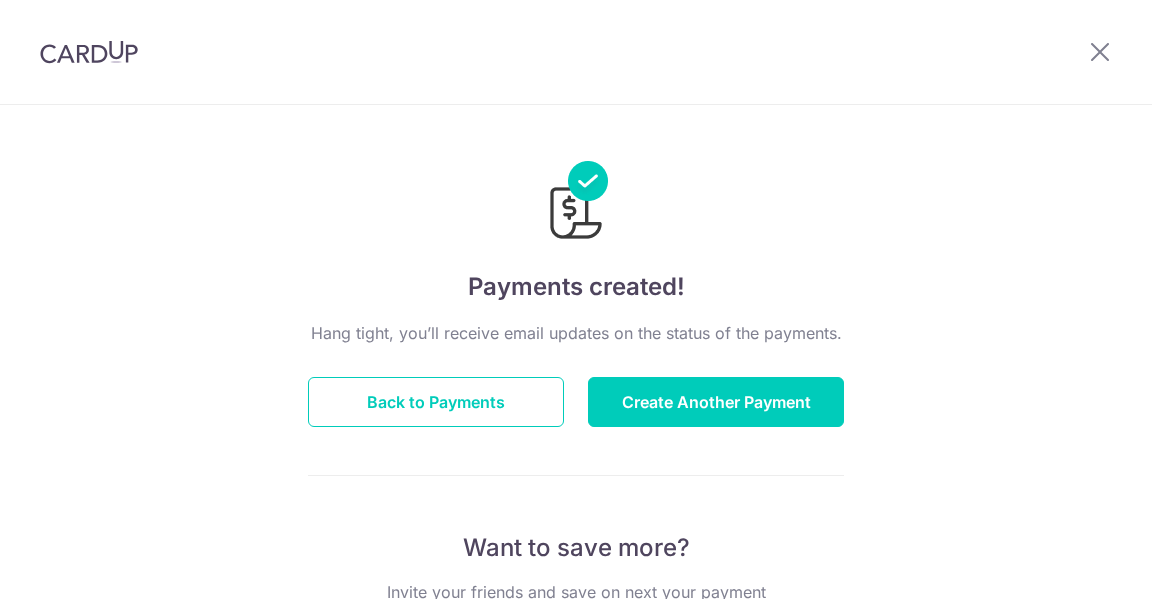 scroll, scrollTop: 0, scrollLeft: 0, axis: both 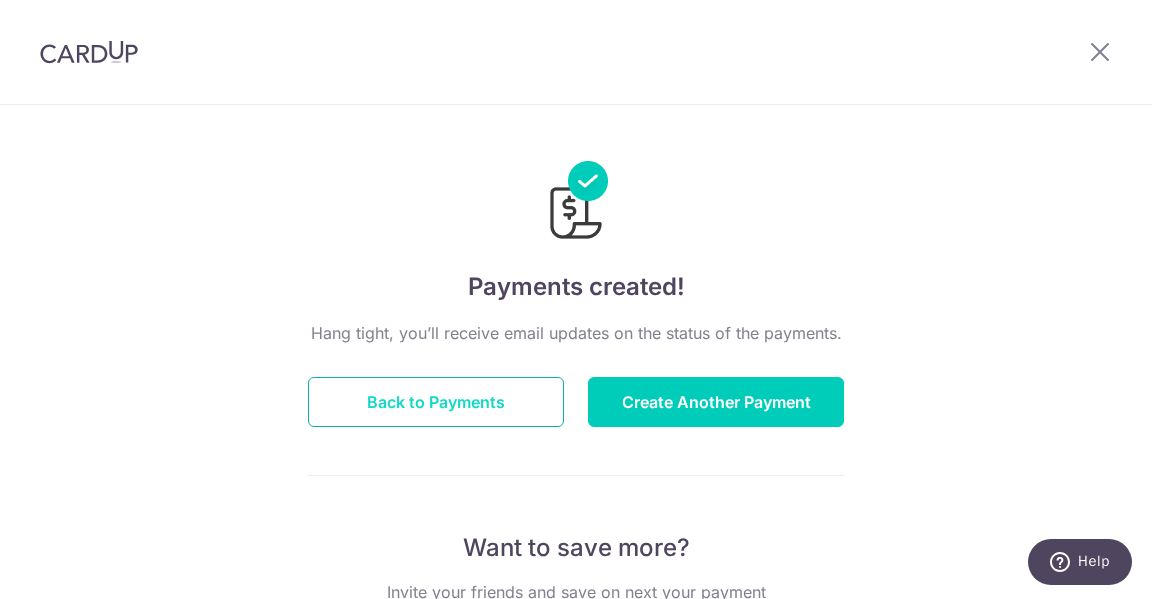 click on "Back to Payments" at bounding box center [436, 402] 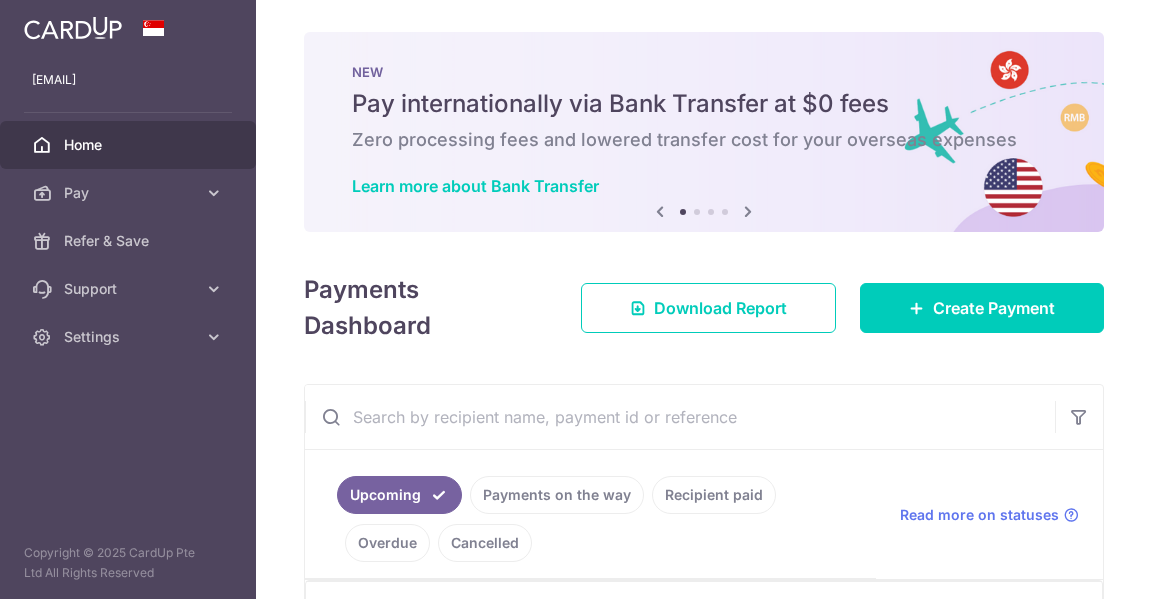 scroll, scrollTop: 0, scrollLeft: 0, axis: both 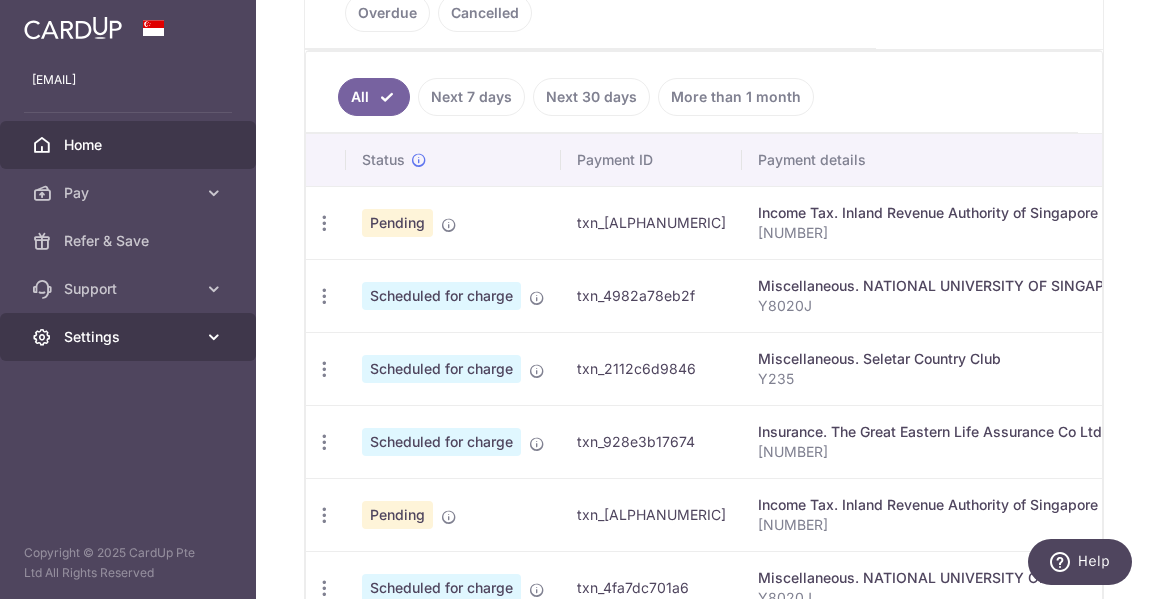 click at bounding box center [214, 337] 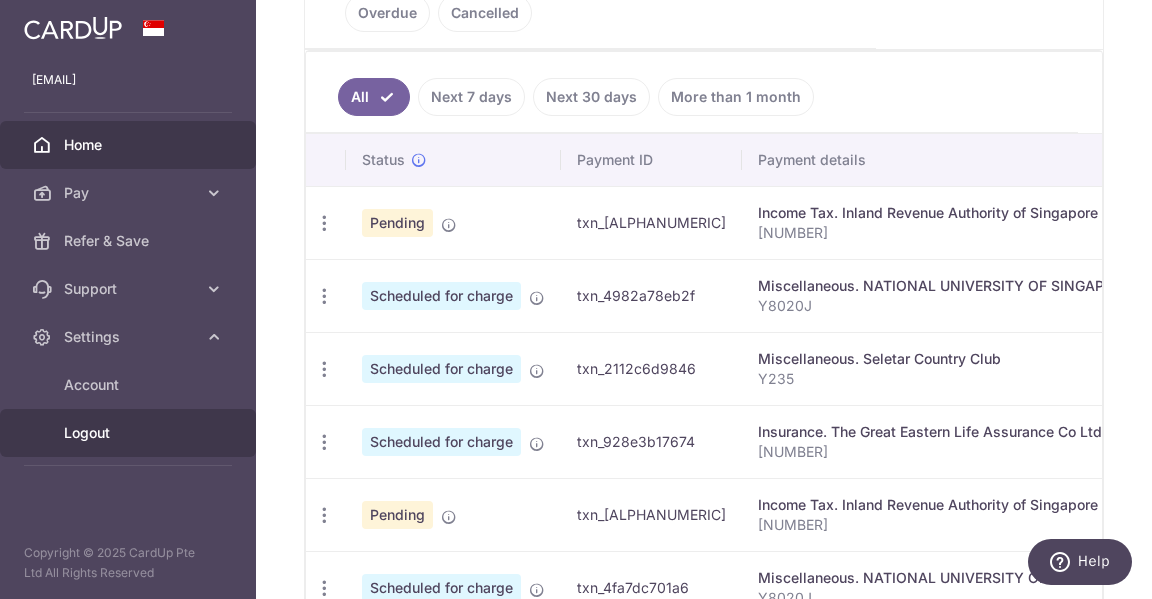 click on "Logout" at bounding box center [130, 433] 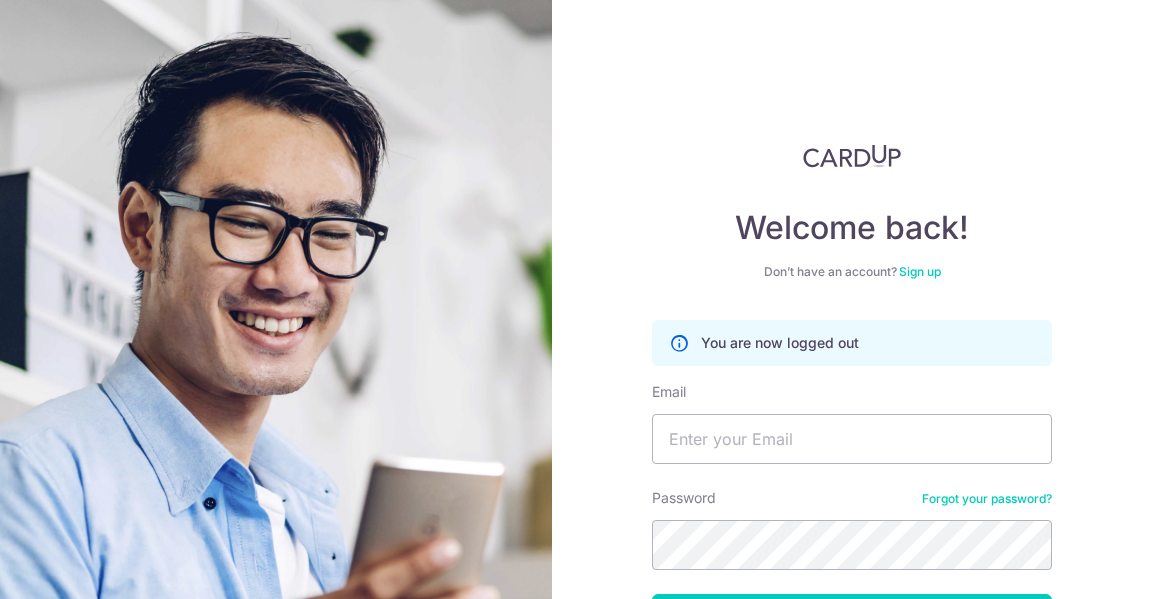 scroll, scrollTop: 0, scrollLeft: 0, axis: both 